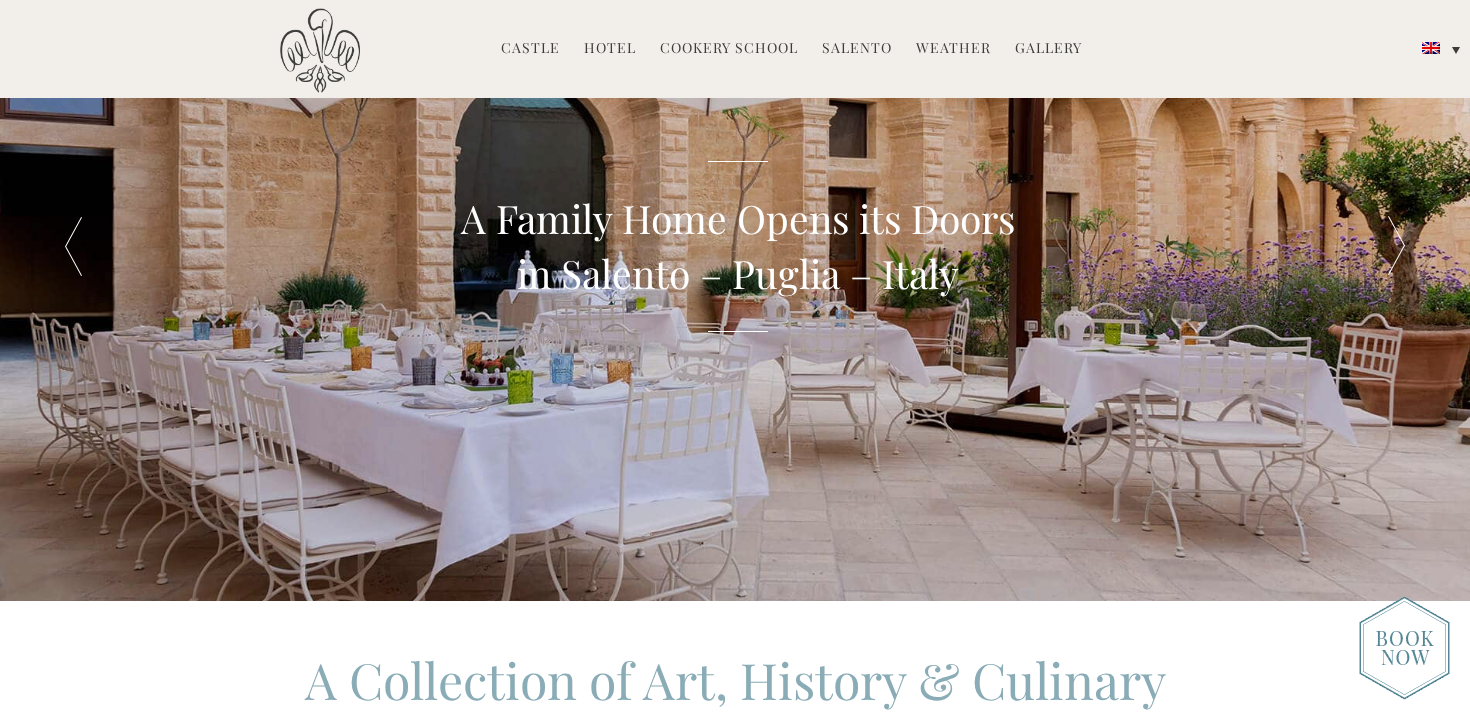 scroll, scrollTop: 0, scrollLeft: 0, axis: both 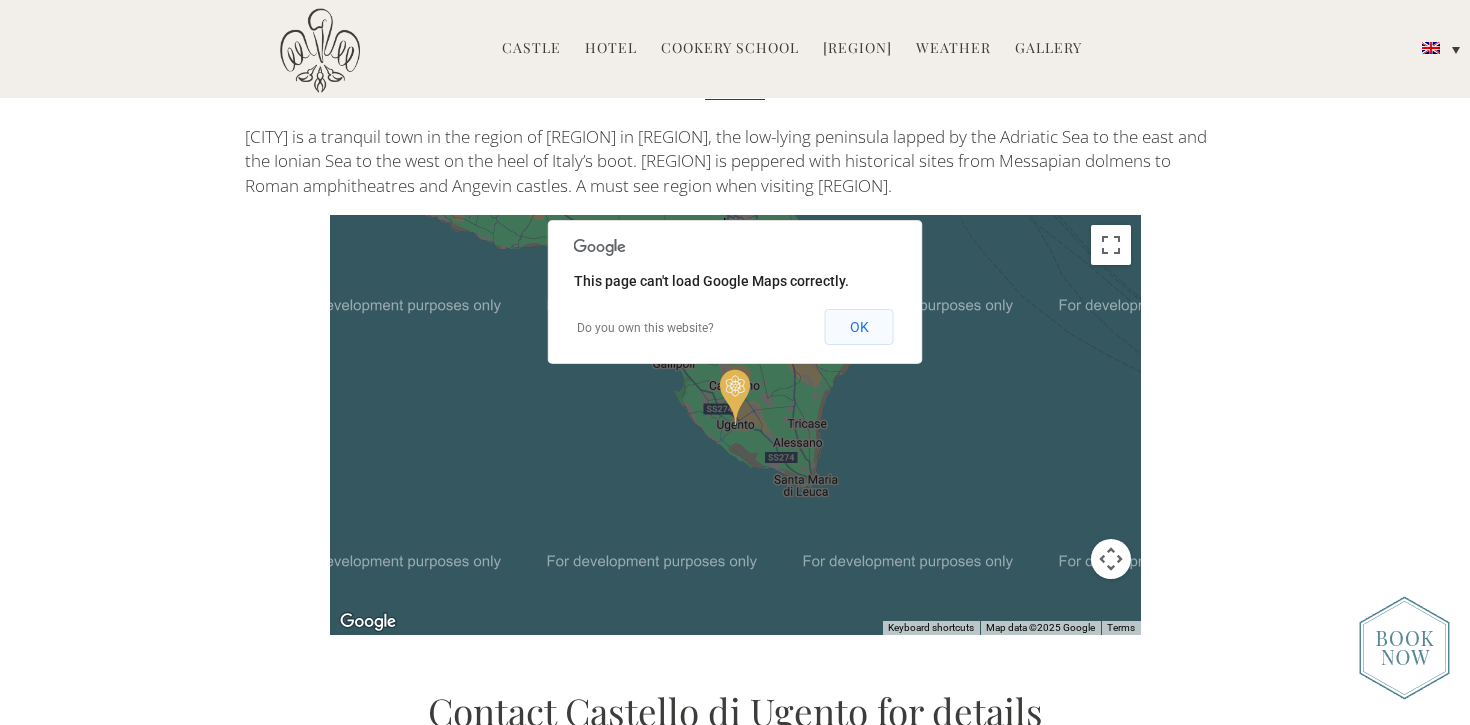 click on "OK" at bounding box center [859, 327] 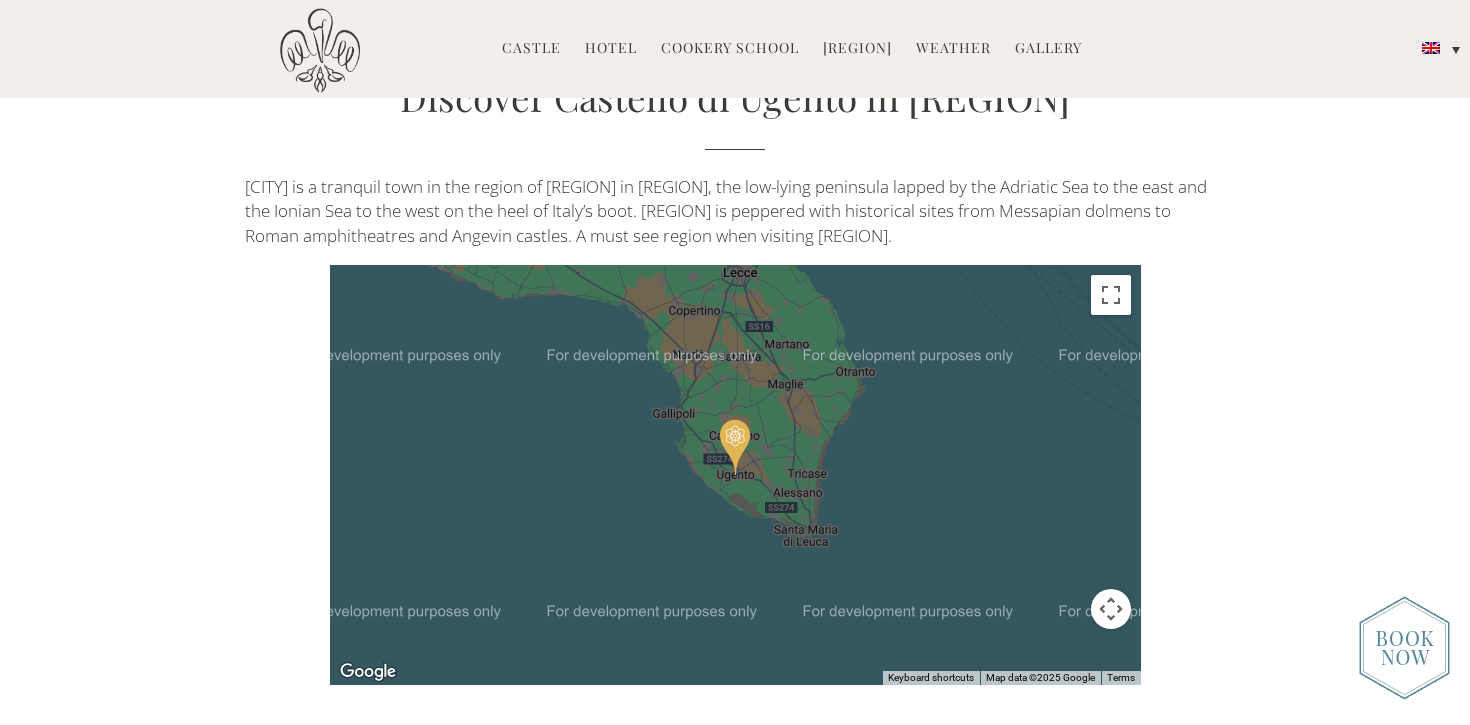 scroll, scrollTop: 4410, scrollLeft: 0, axis: vertical 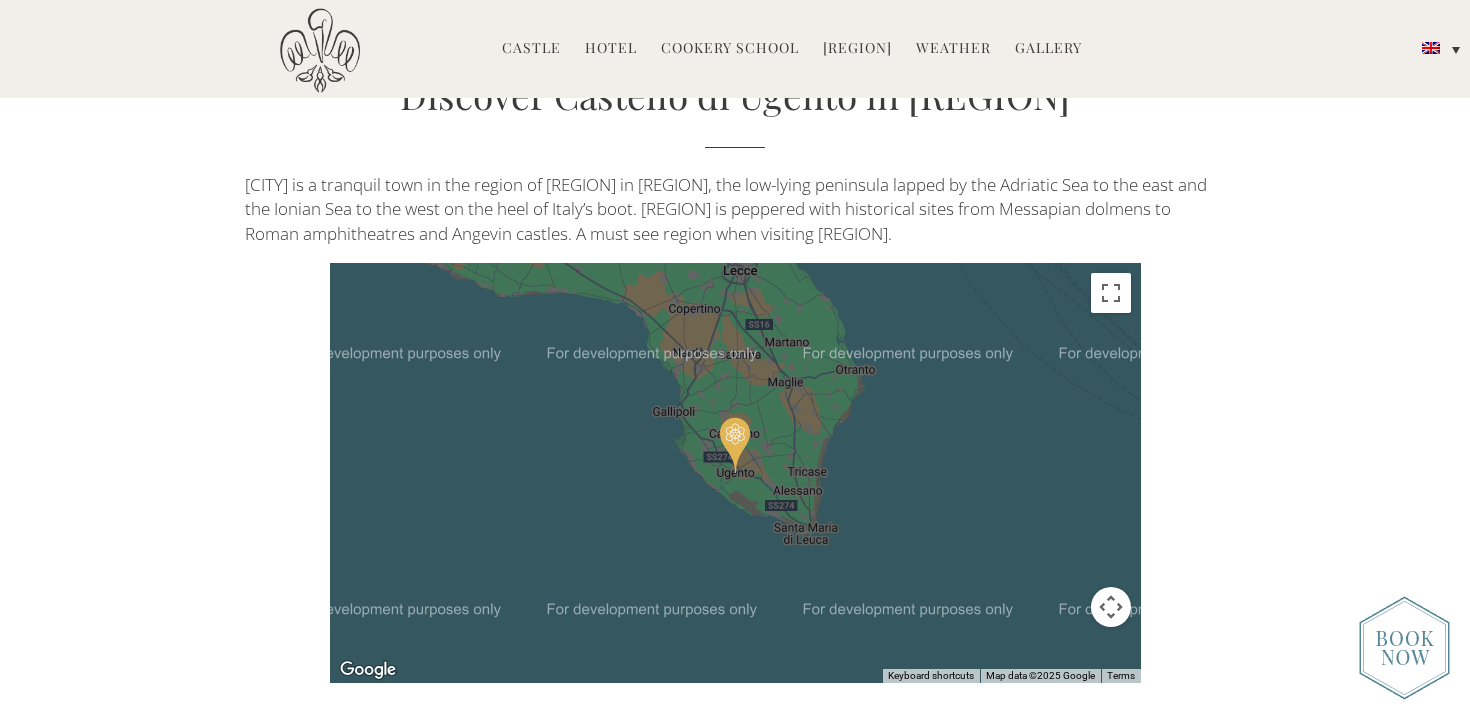 click on "To navigate, press the arrow keys." at bounding box center [735, 473] 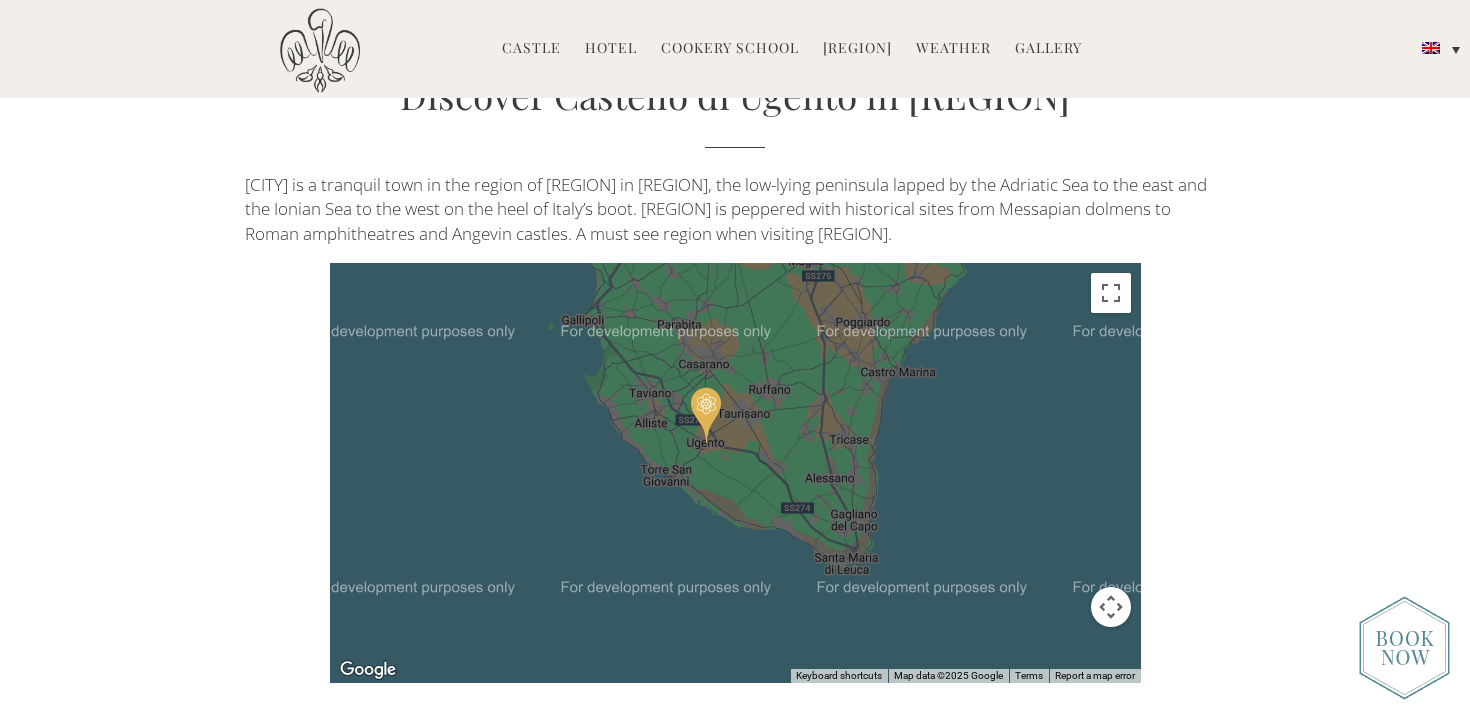 click on "To navigate, press the arrow keys." at bounding box center [735, 473] 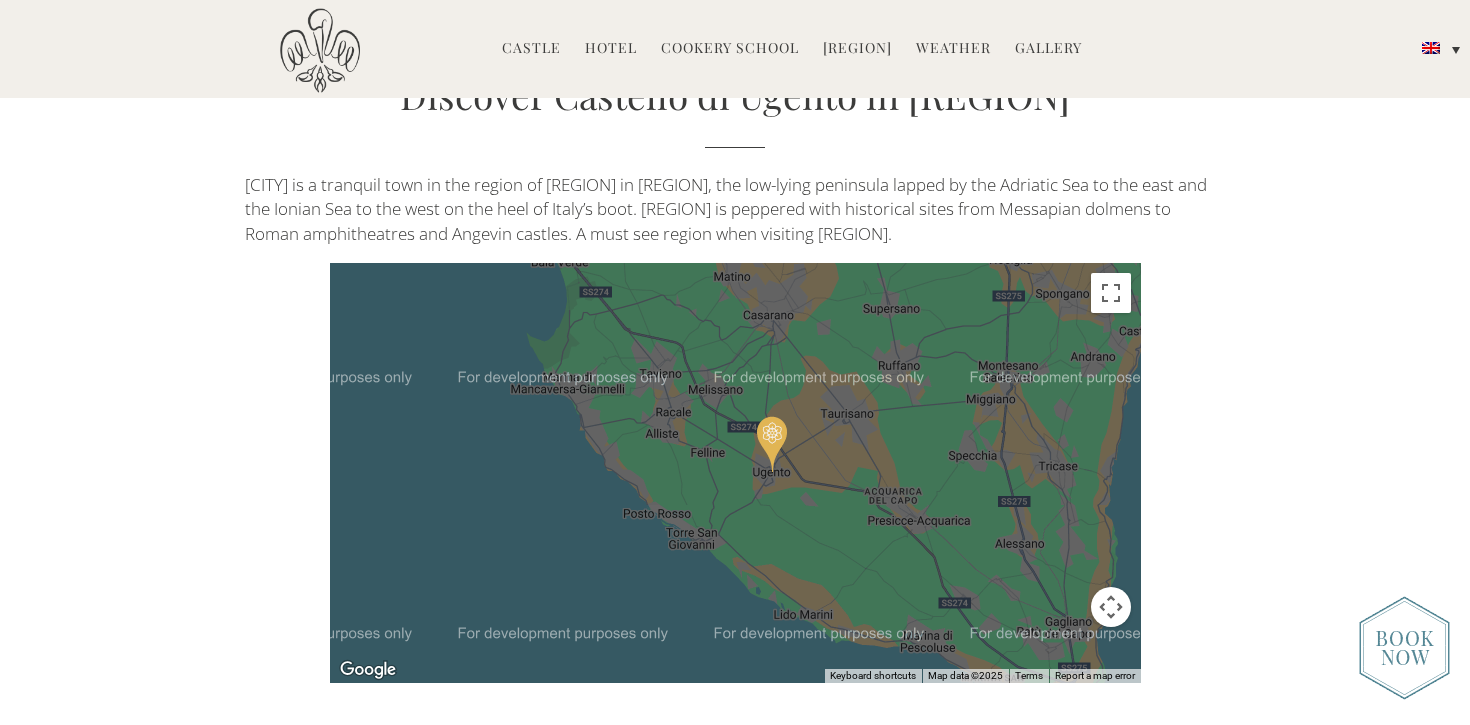drag, startPoint x: 739, startPoint y: 477, endPoint x: 736, endPoint y: 535, distance: 58.077534 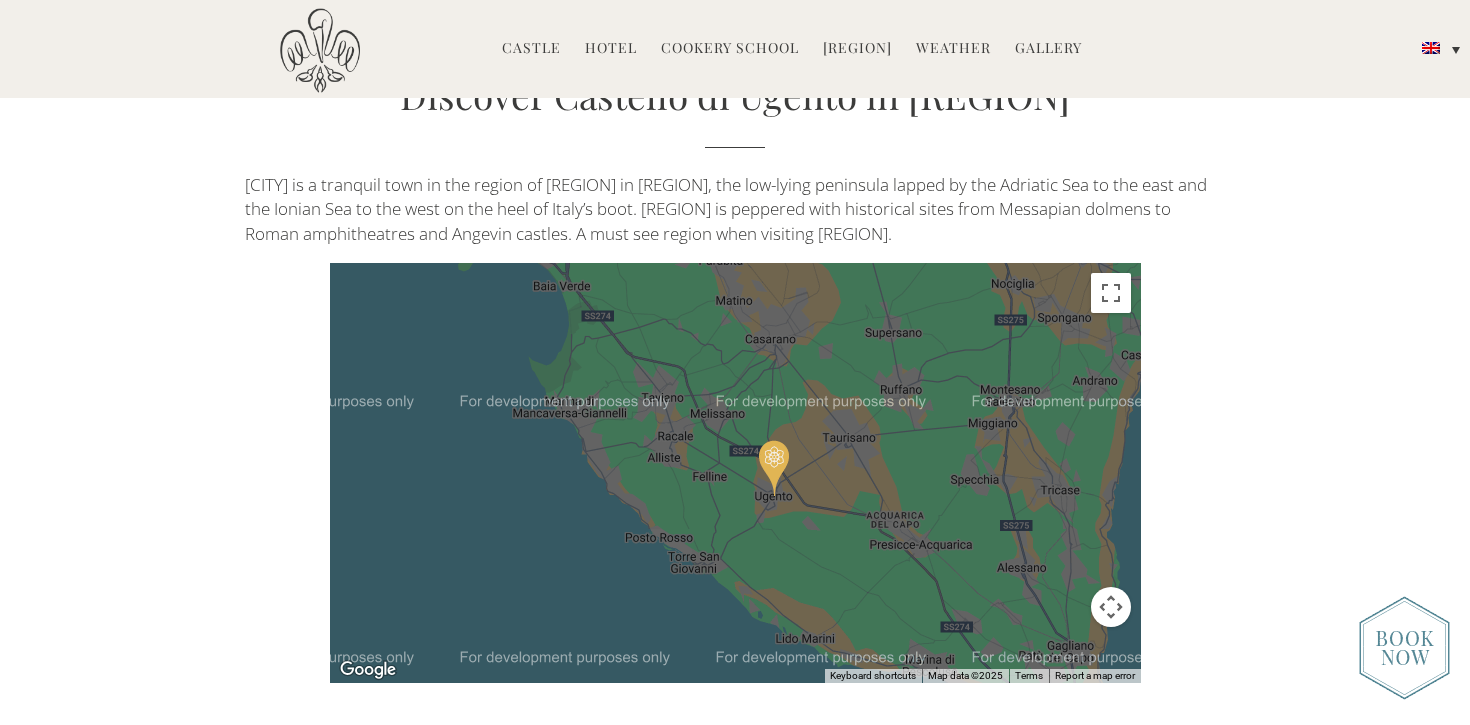 drag, startPoint x: 689, startPoint y: 452, endPoint x: 697, endPoint y: 490, distance: 38.832977 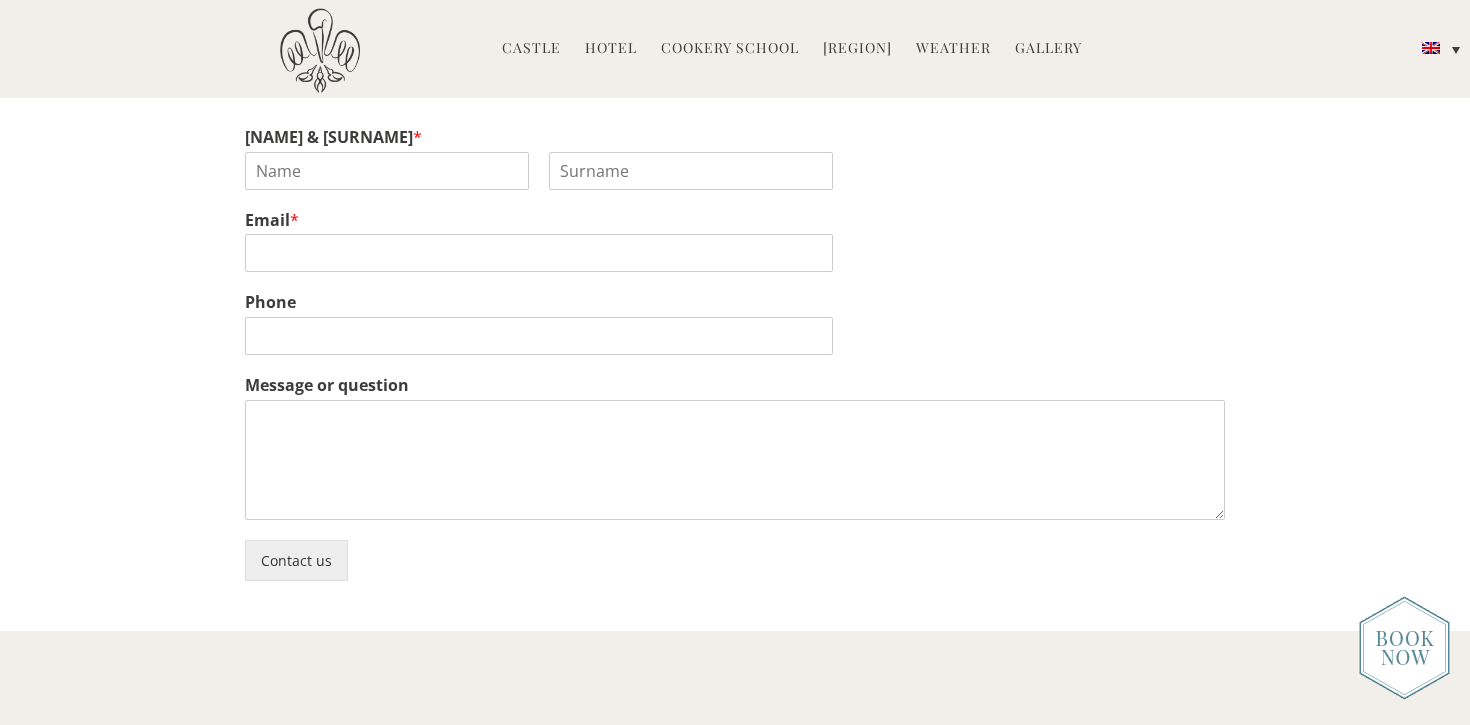 scroll, scrollTop: 5131, scrollLeft: 0, axis: vertical 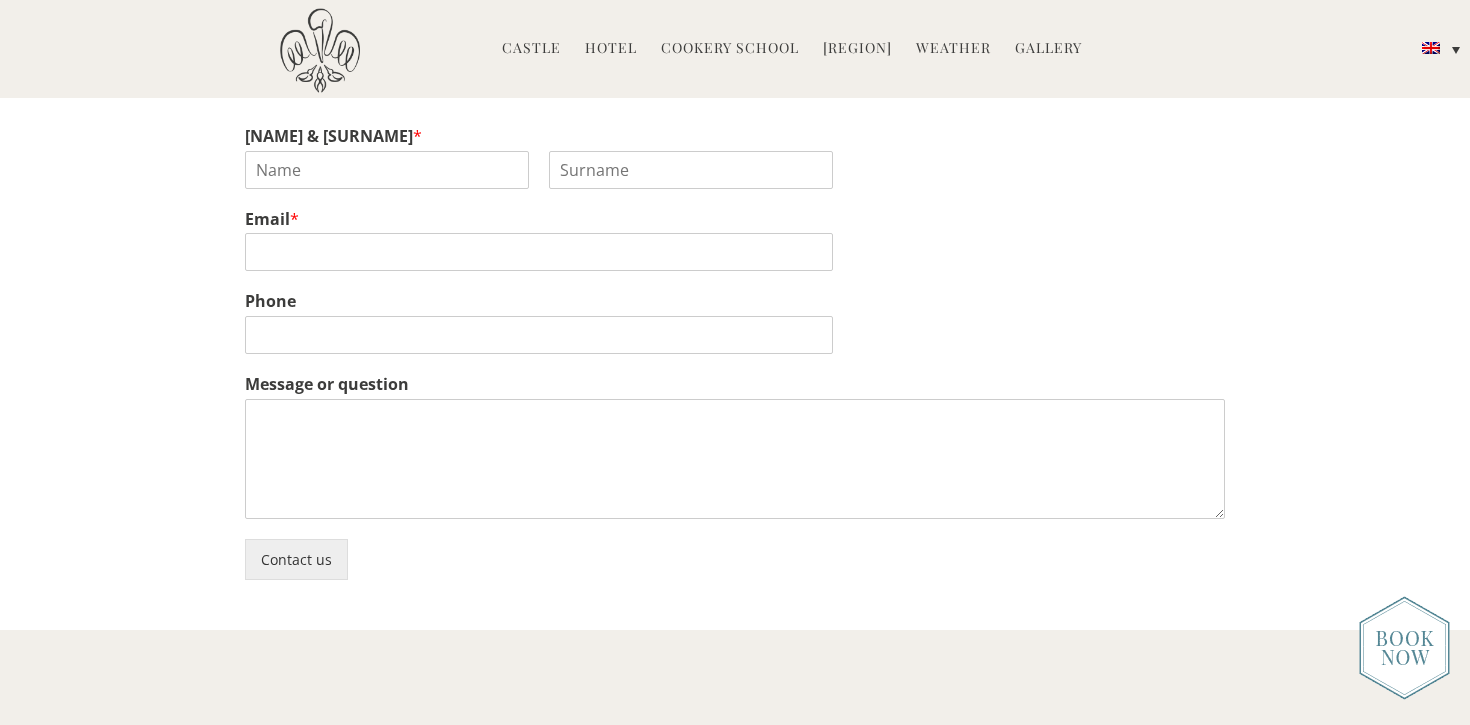 click on "Hotel" at bounding box center (611, 49) 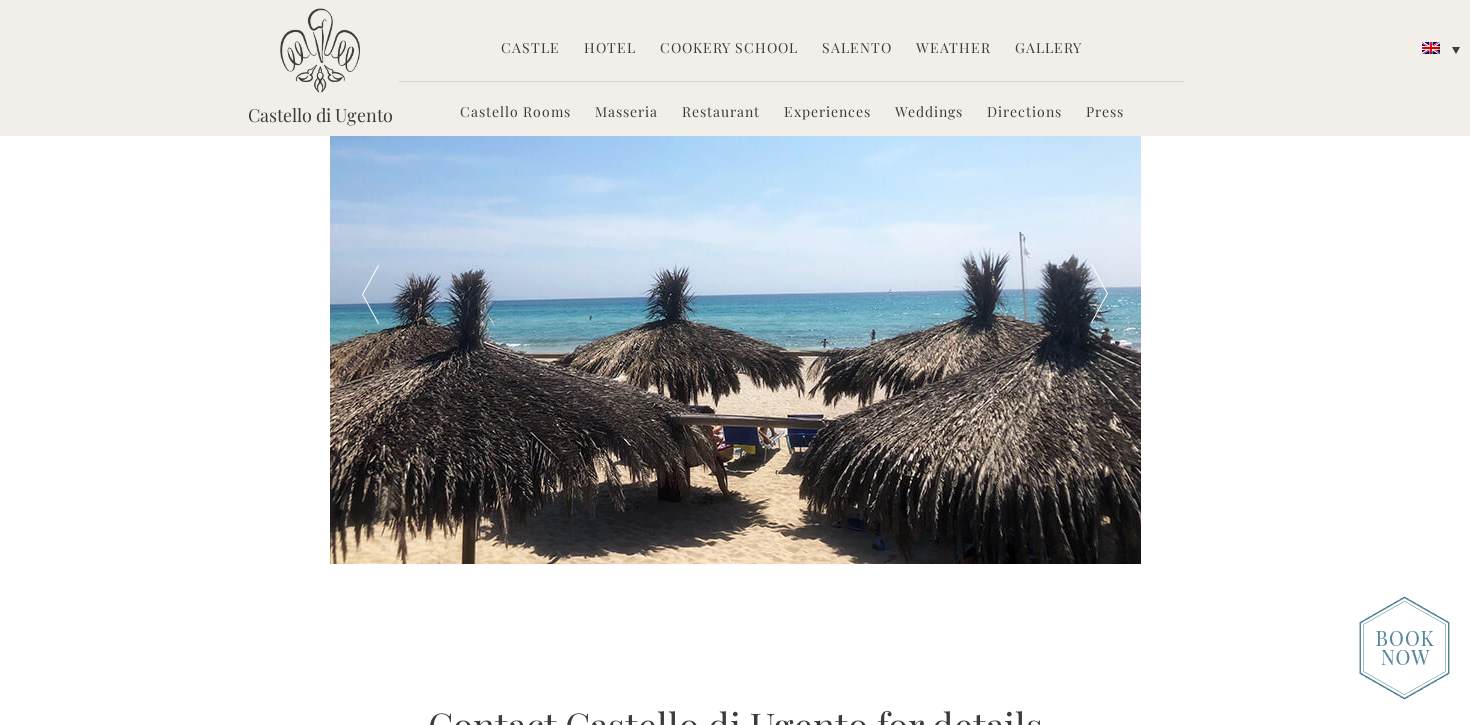 scroll, scrollTop: 3465, scrollLeft: 0, axis: vertical 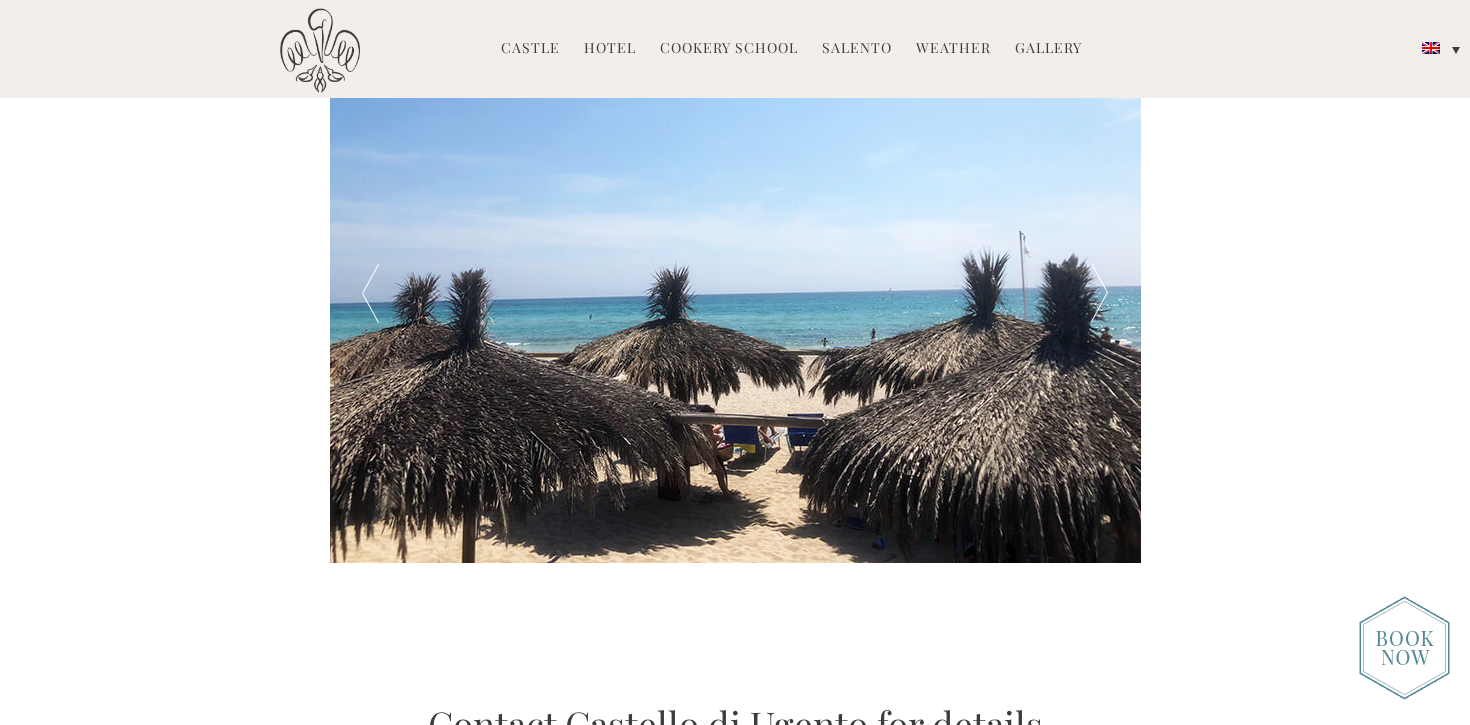click at bounding box center (370, 293) 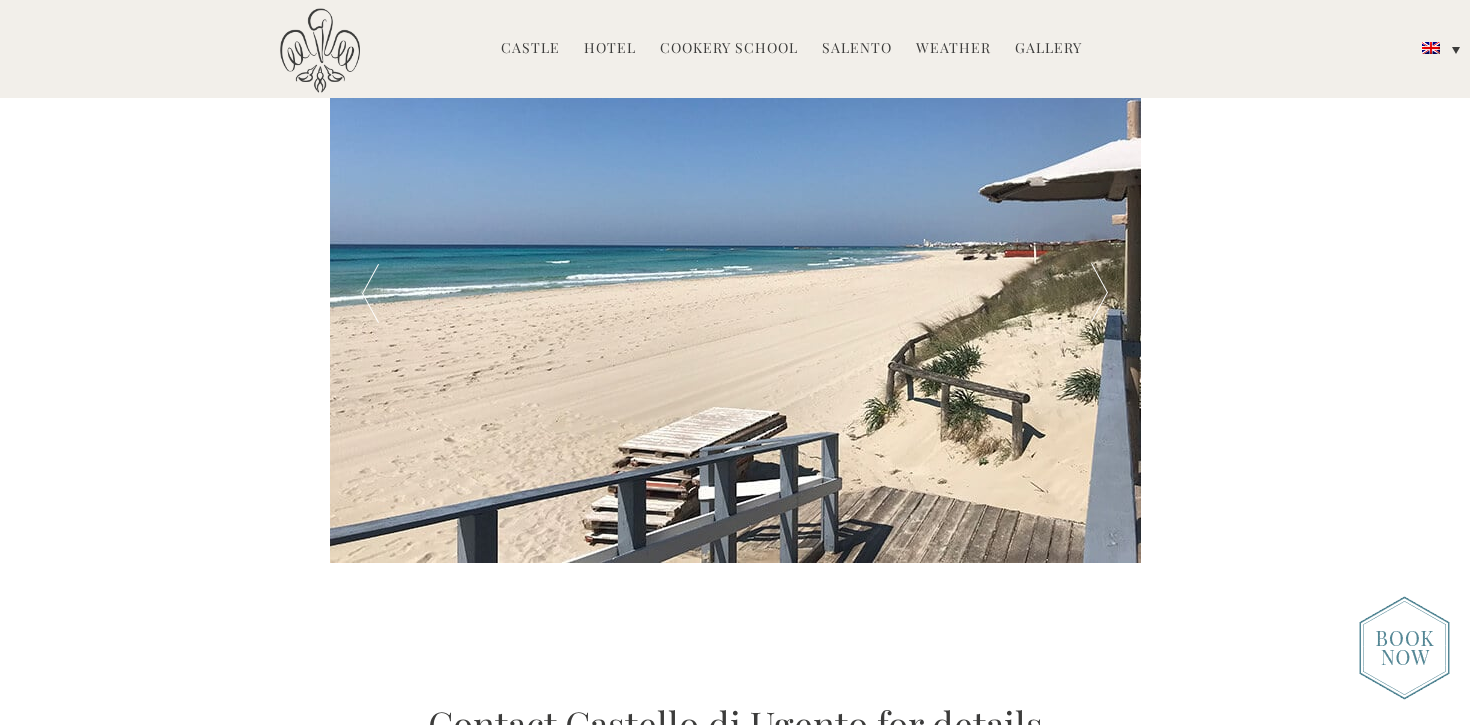 click at bounding box center (370, 293) 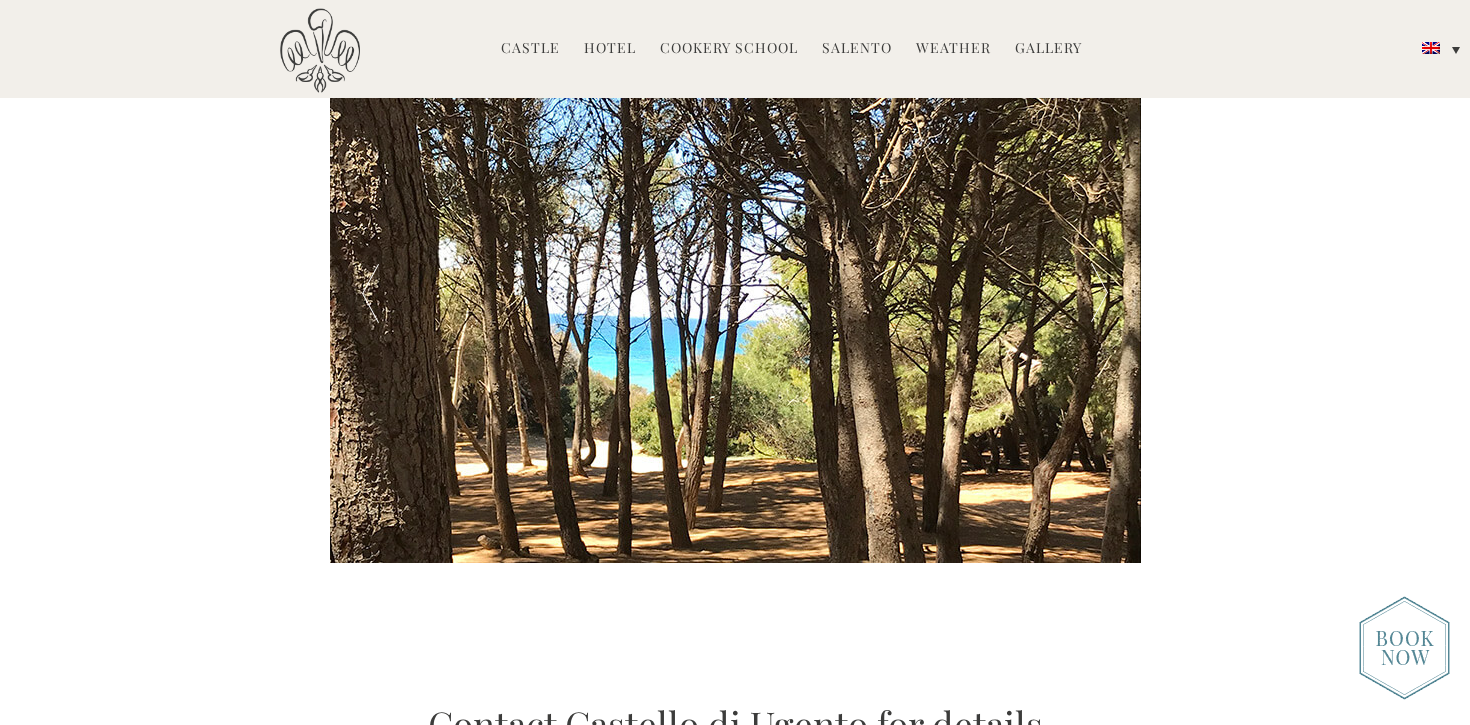 click at bounding box center [370, 293] 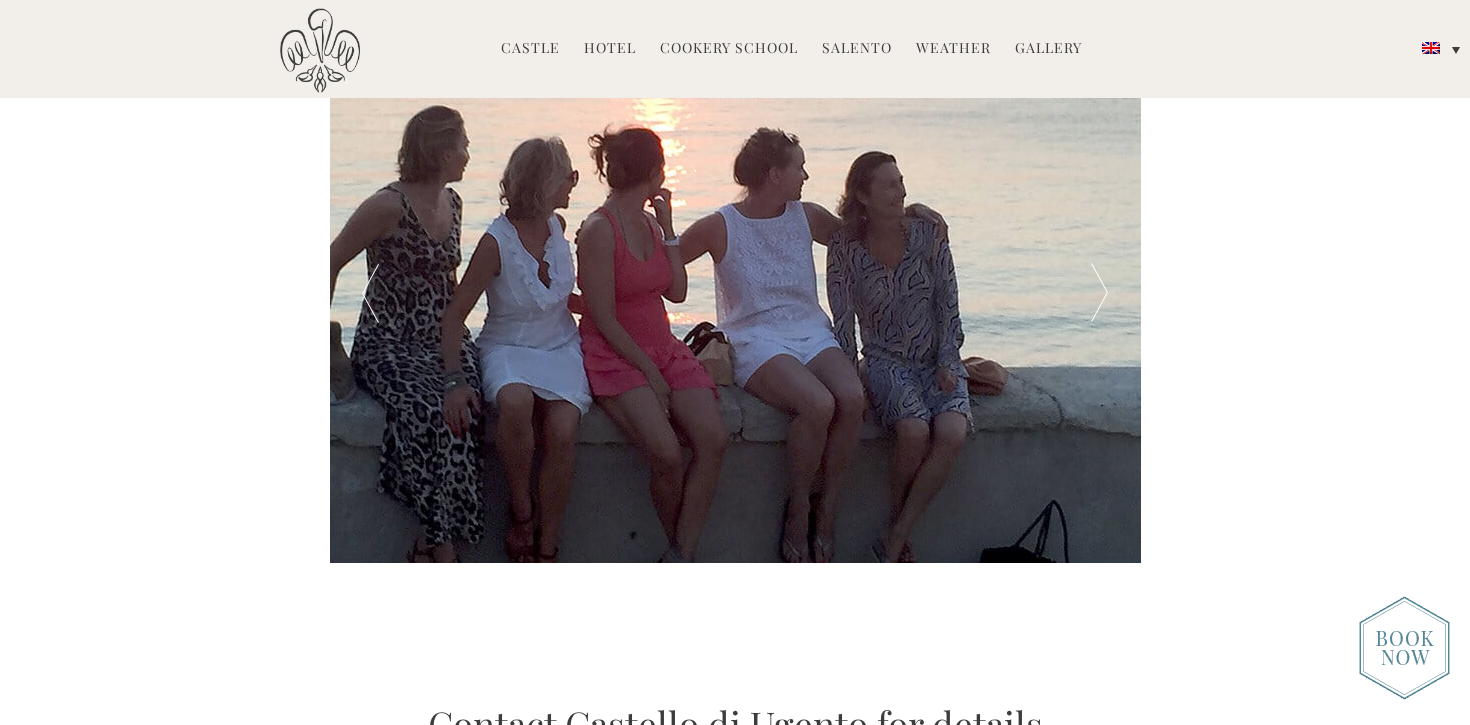 click at bounding box center [370, 293] 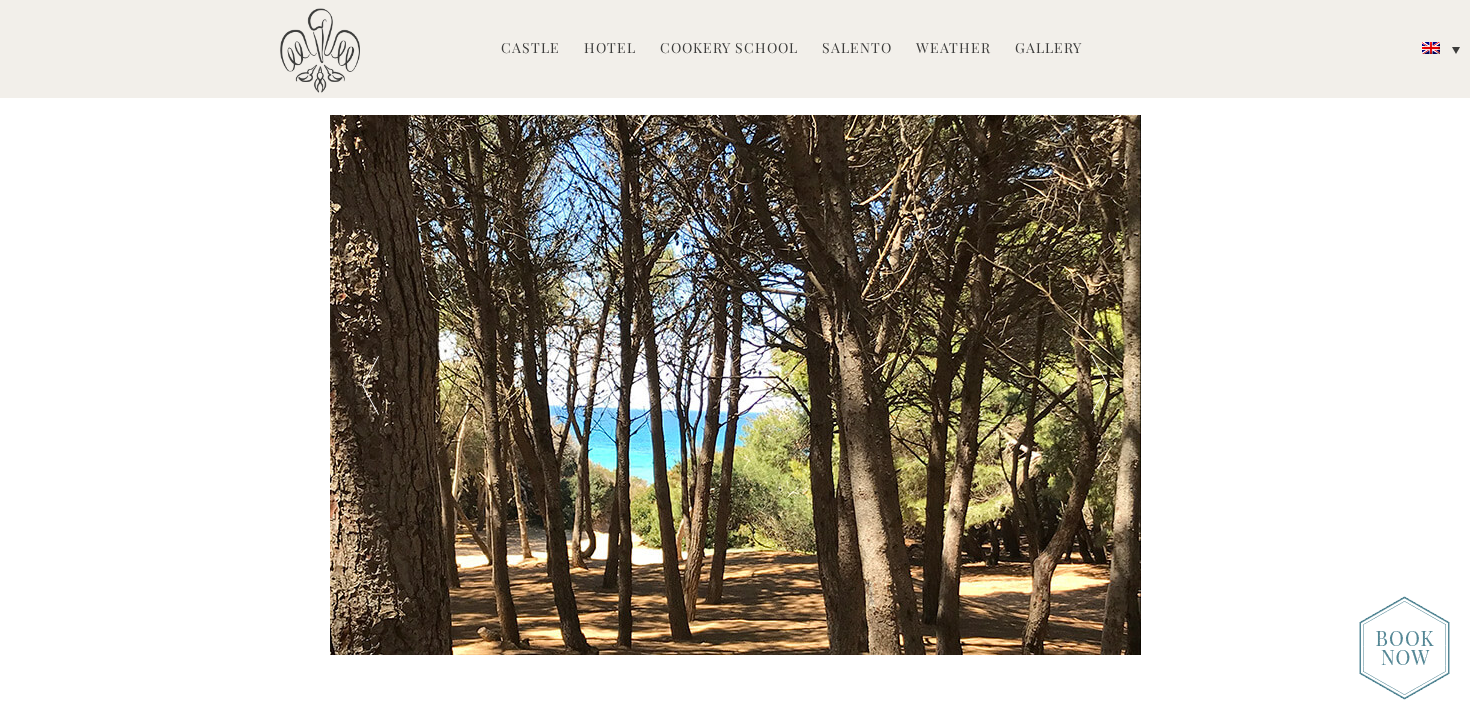 scroll, scrollTop: 3381, scrollLeft: 0, axis: vertical 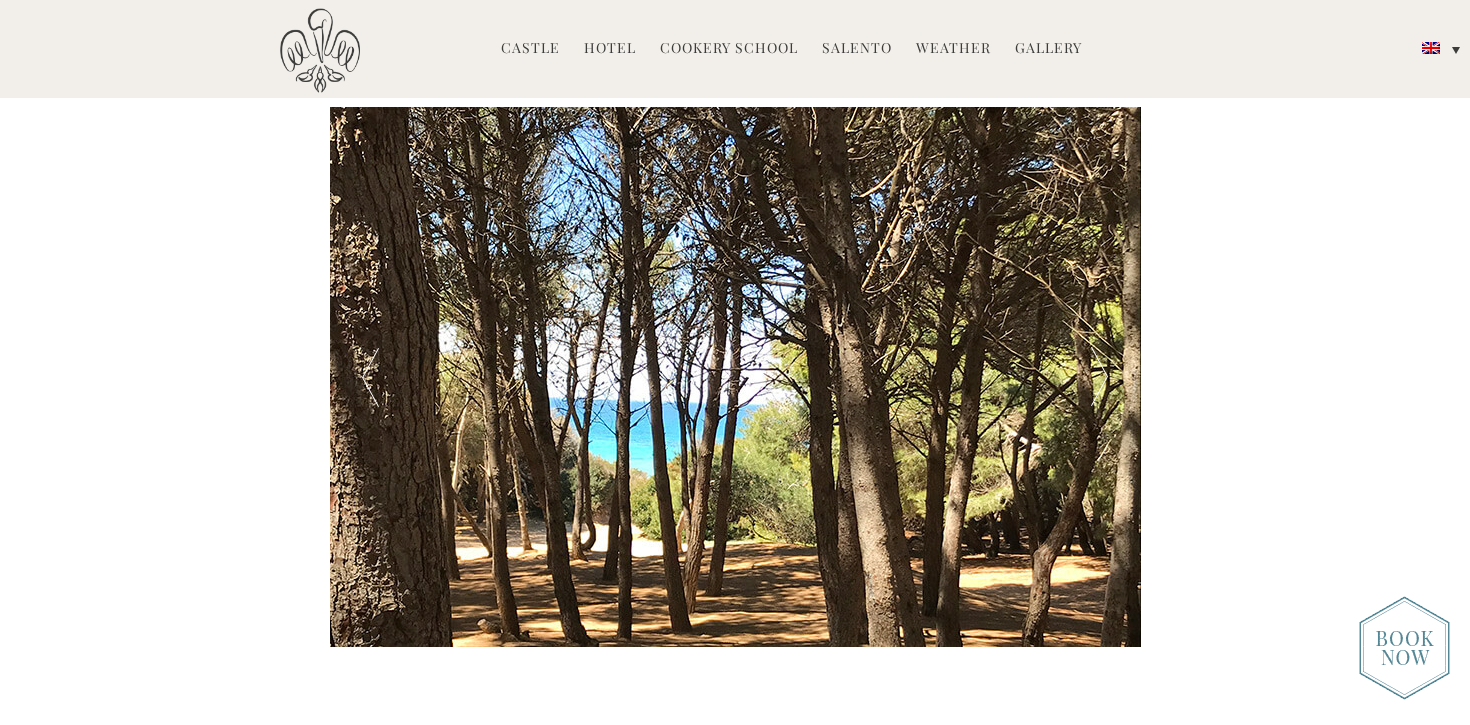 click at bounding box center [370, 377] 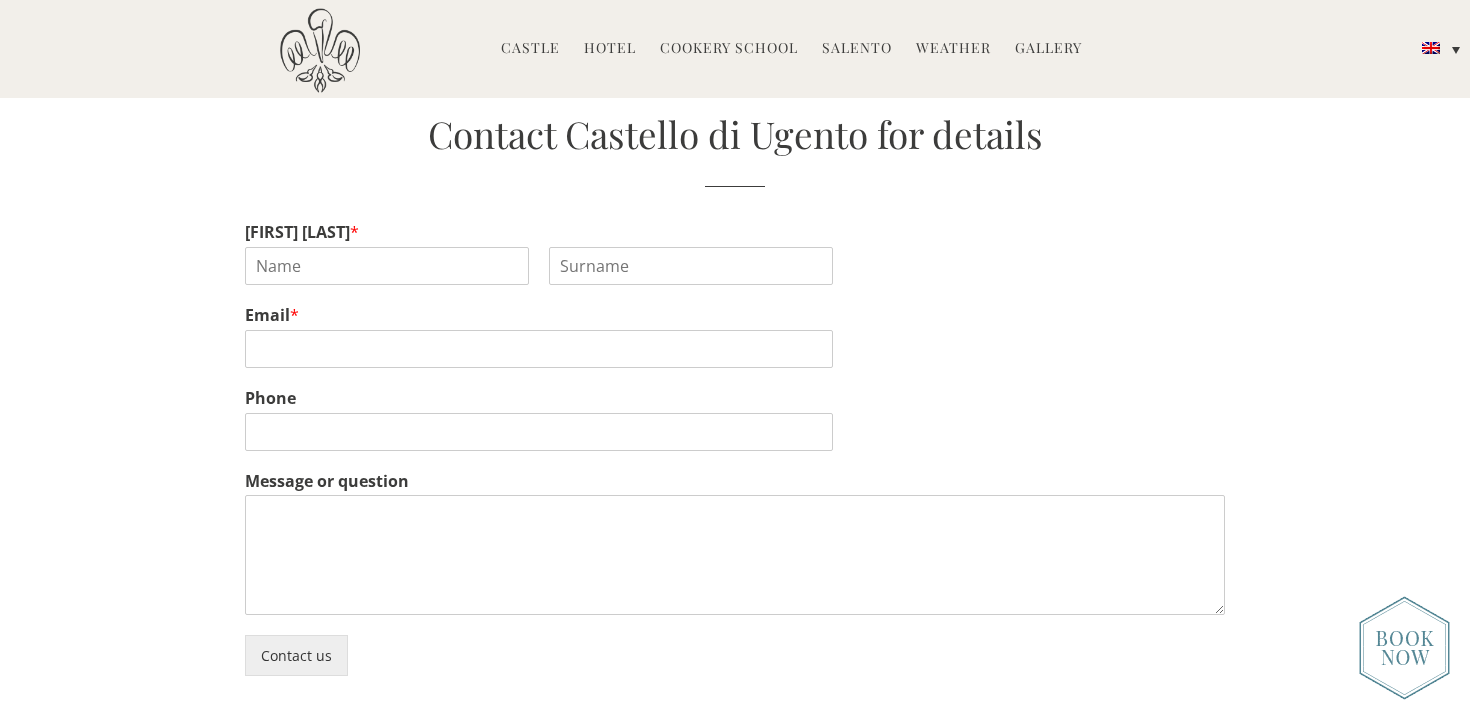 scroll, scrollTop: 4062, scrollLeft: 0, axis: vertical 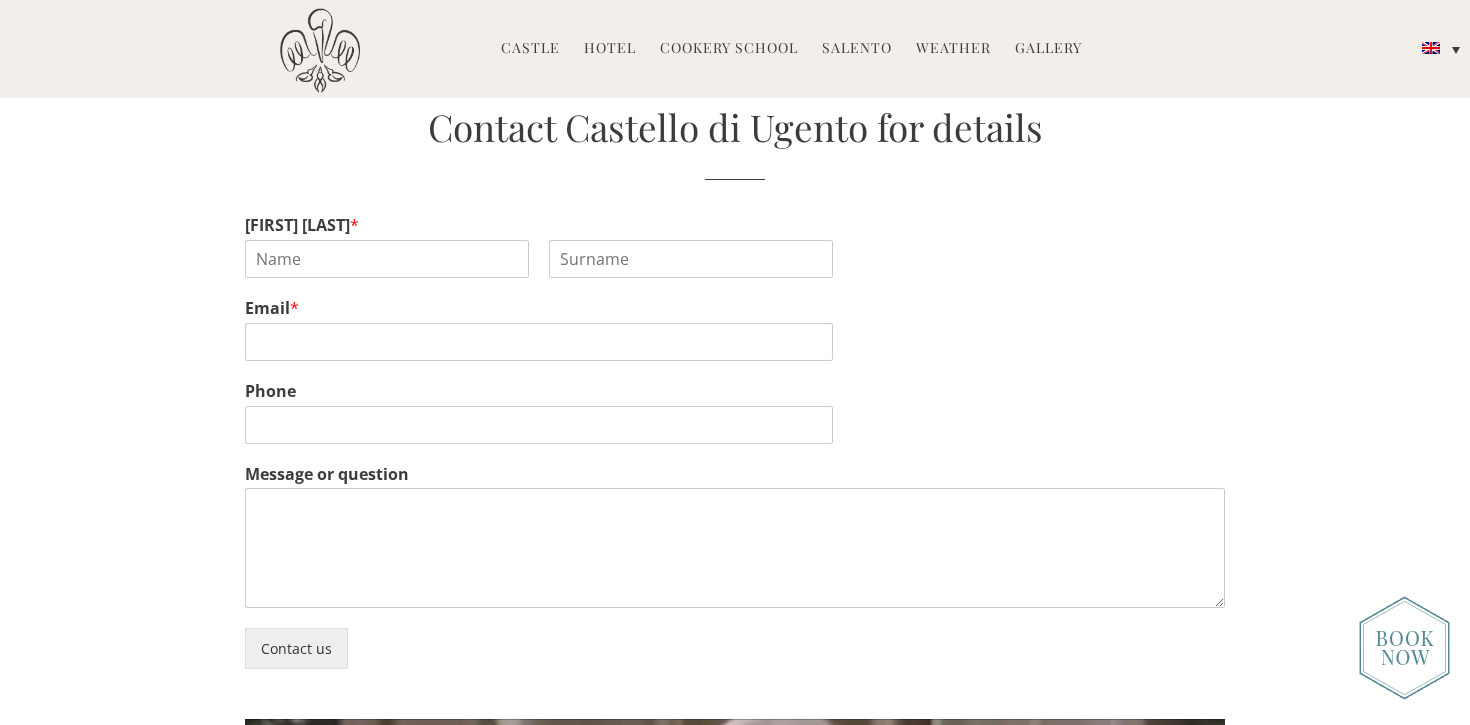 click on "Hotel" at bounding box center (610, 49) 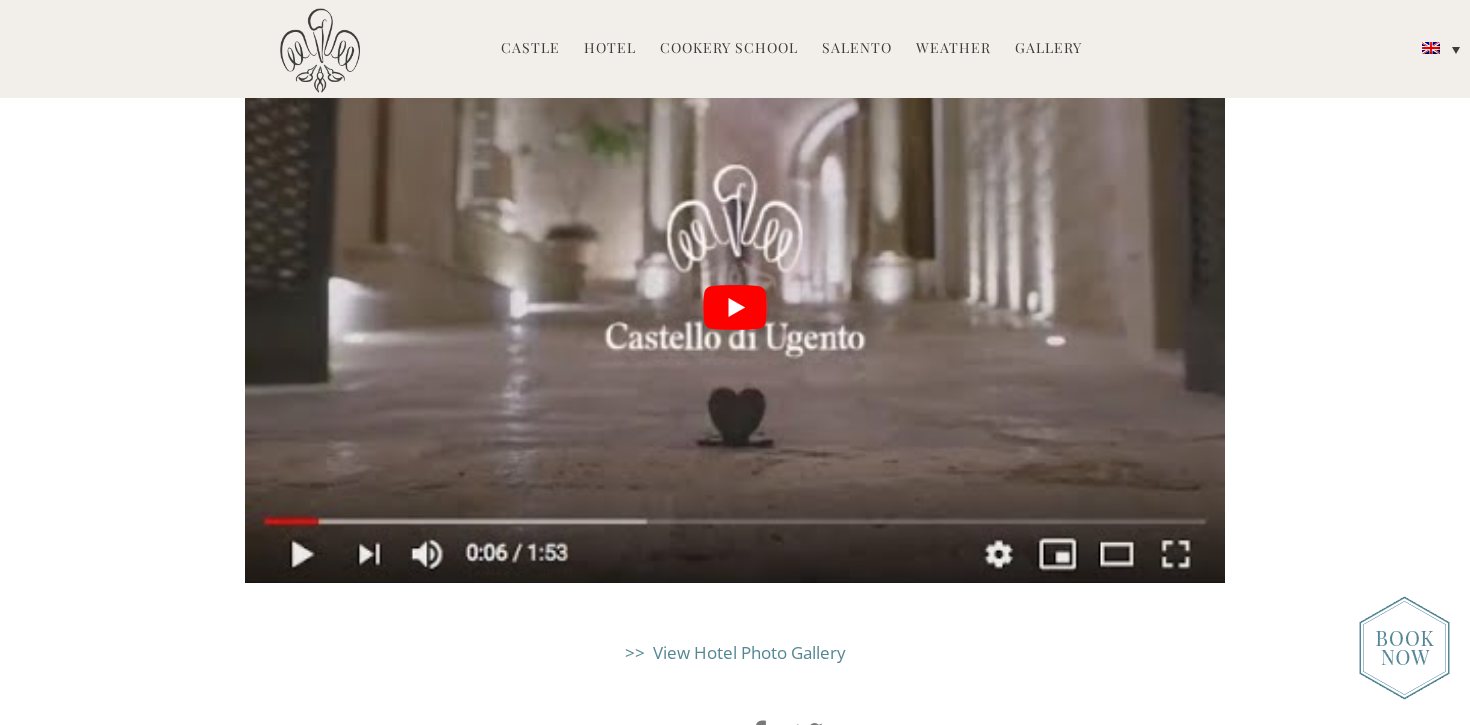 scroll, scrollTop: 4783, scrollLeft: 0, axis: vertical 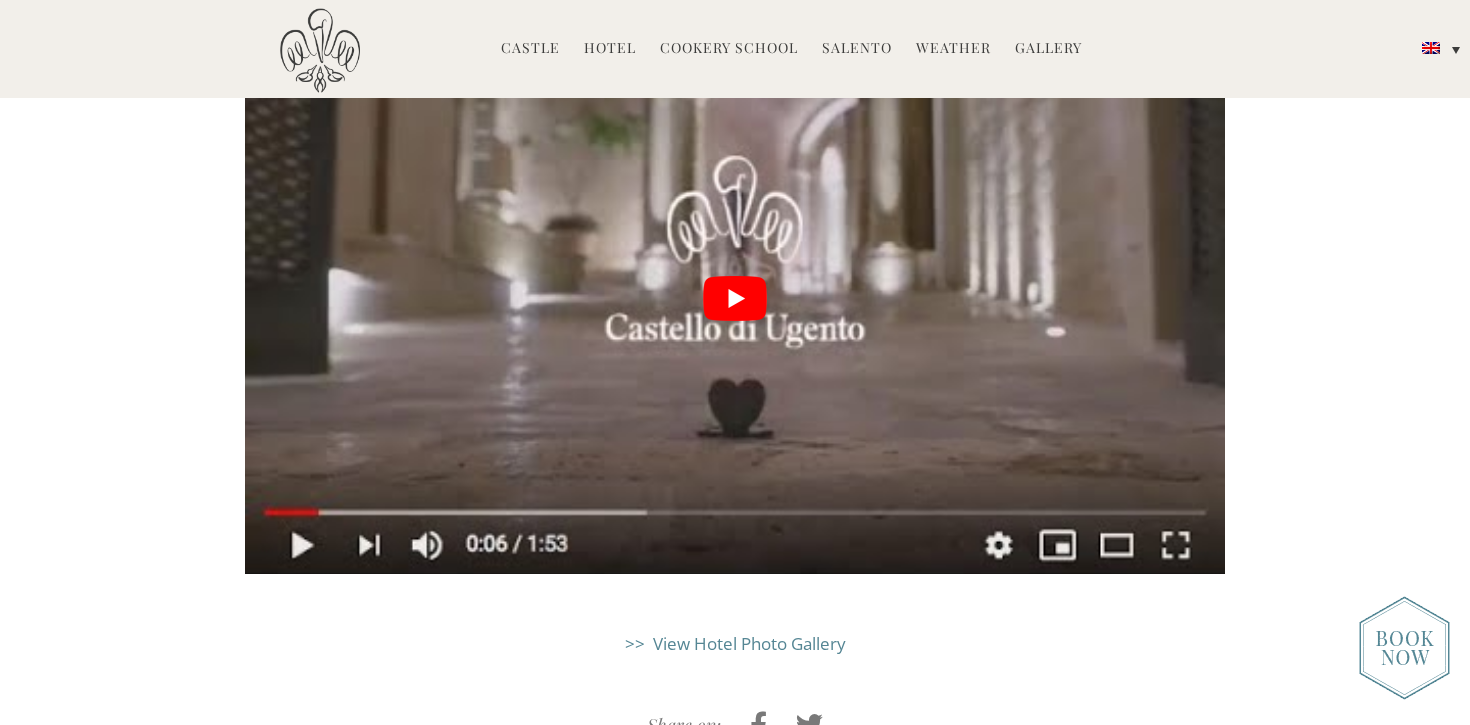click on "Gallery" at bounding box center [1048, 49] 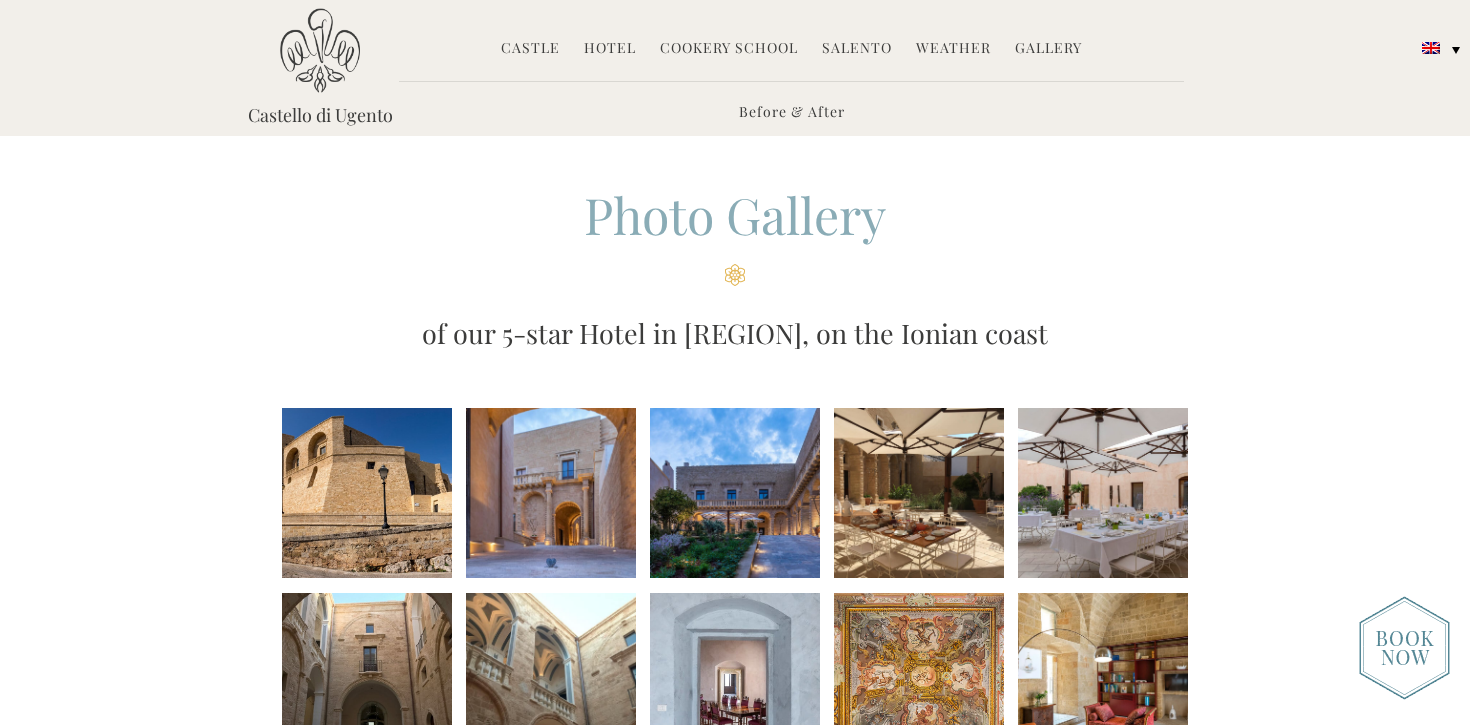 scroll, scrollTop: 0, scrollLeft: 0, axis: both 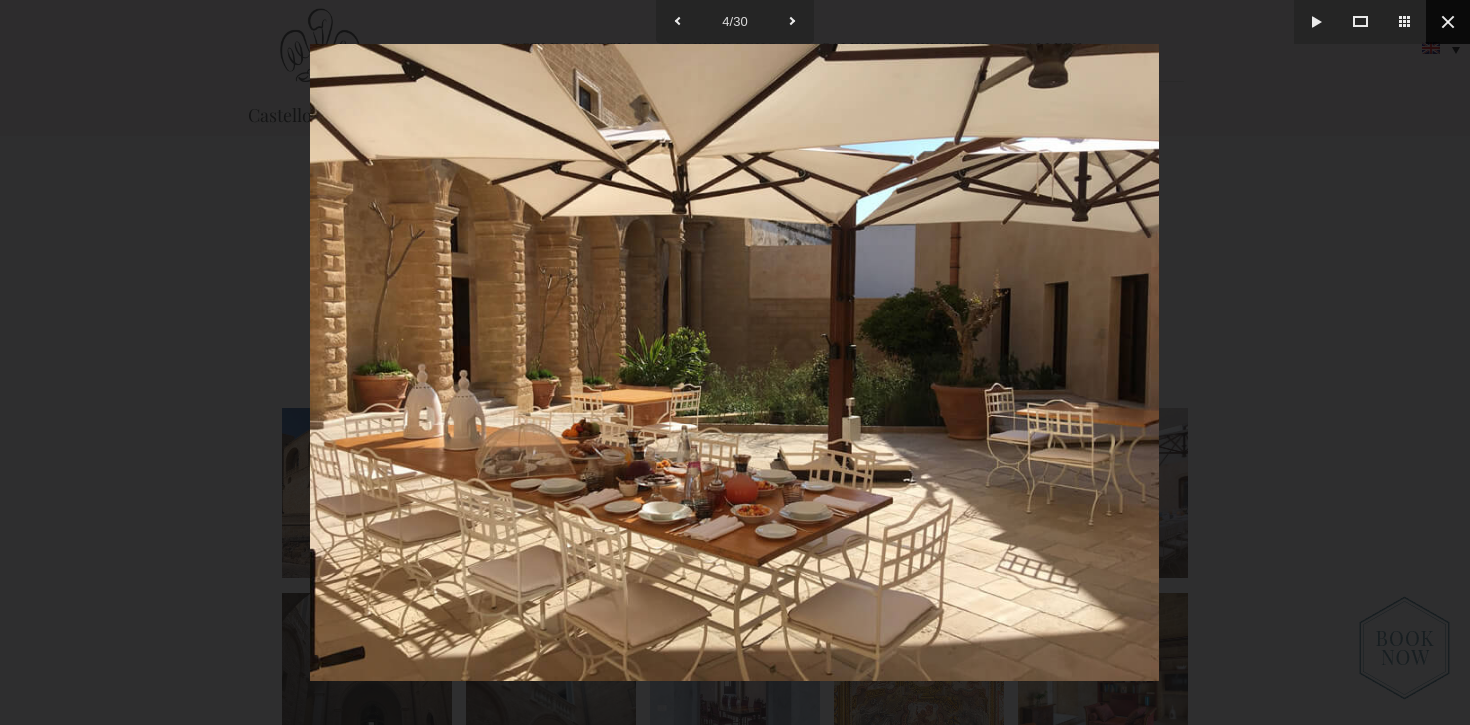 click at bounding box center [1448, 22] 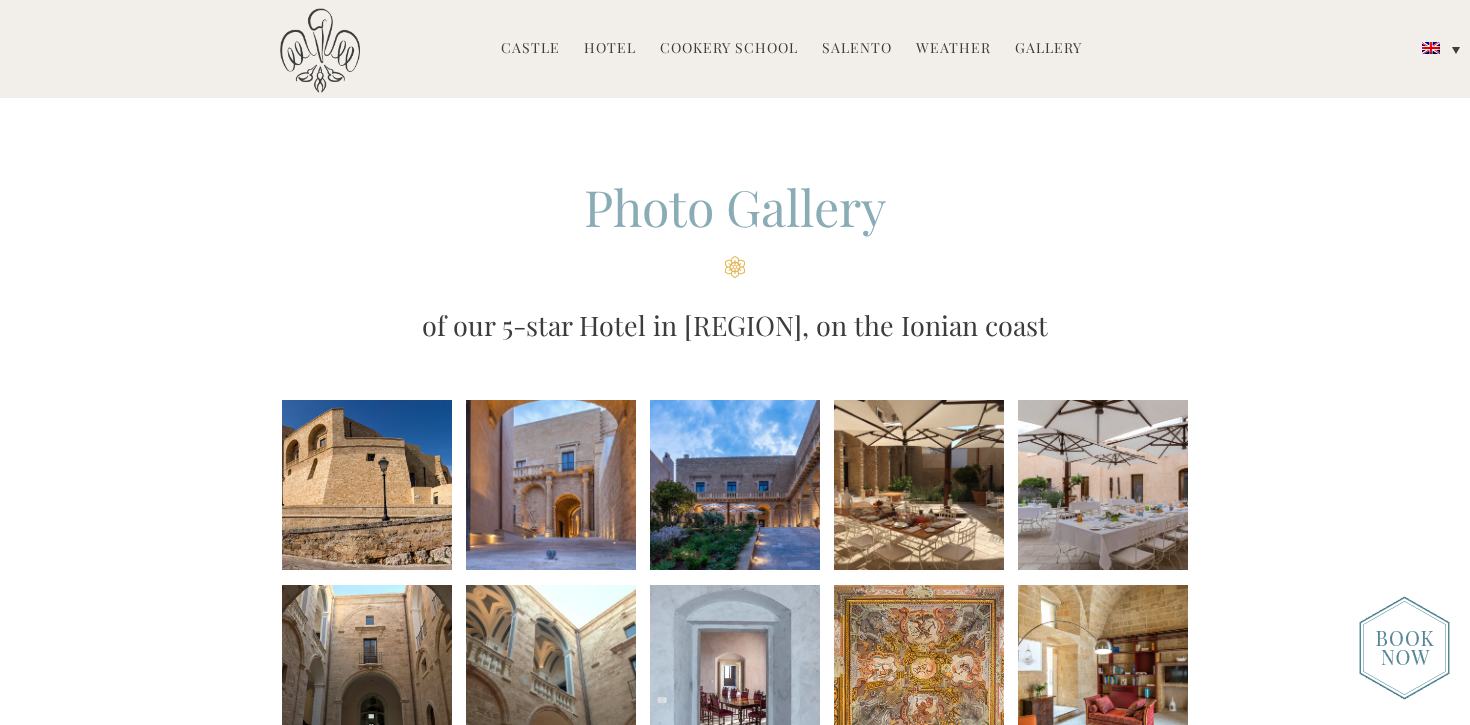 scroll, scrollTop: 11, scrollLeft: 0, axis: vertical 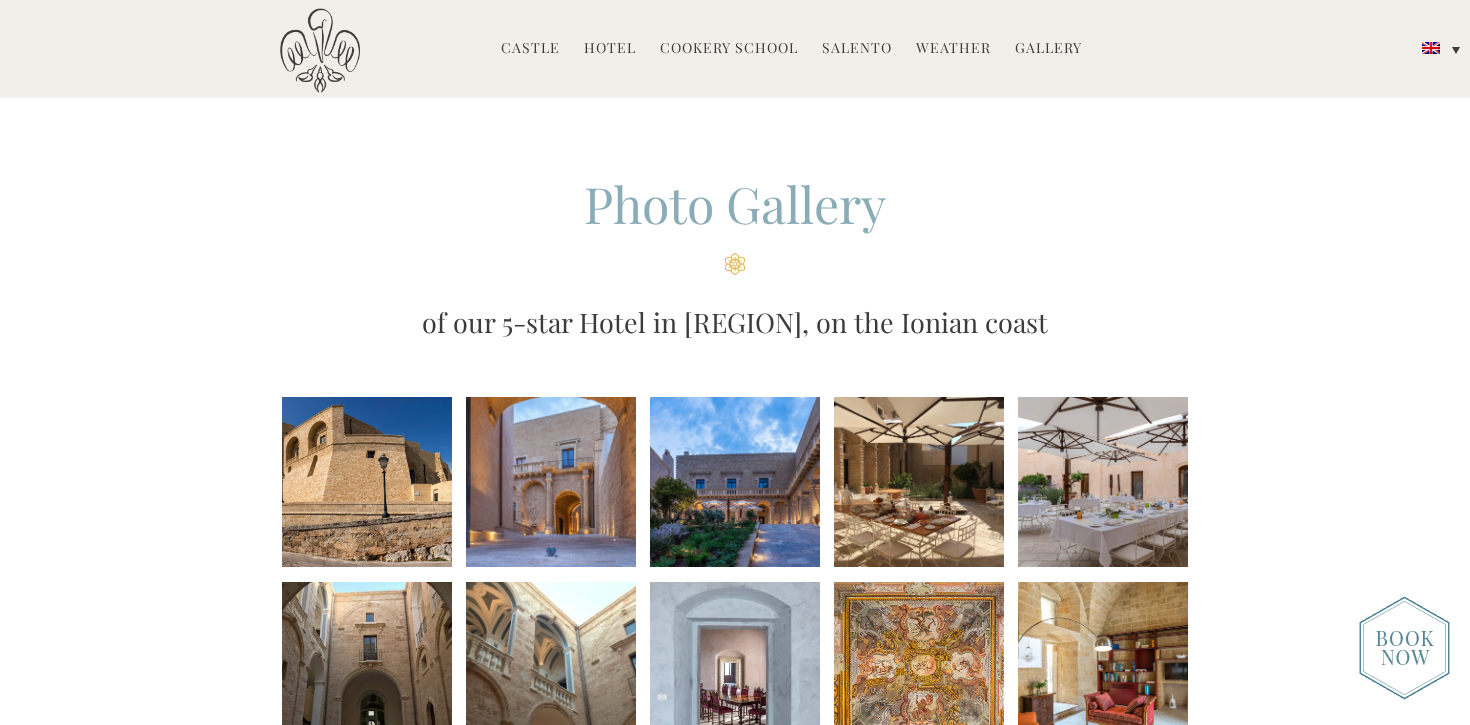 click on "Hotel" at bounding box center (610, 49) 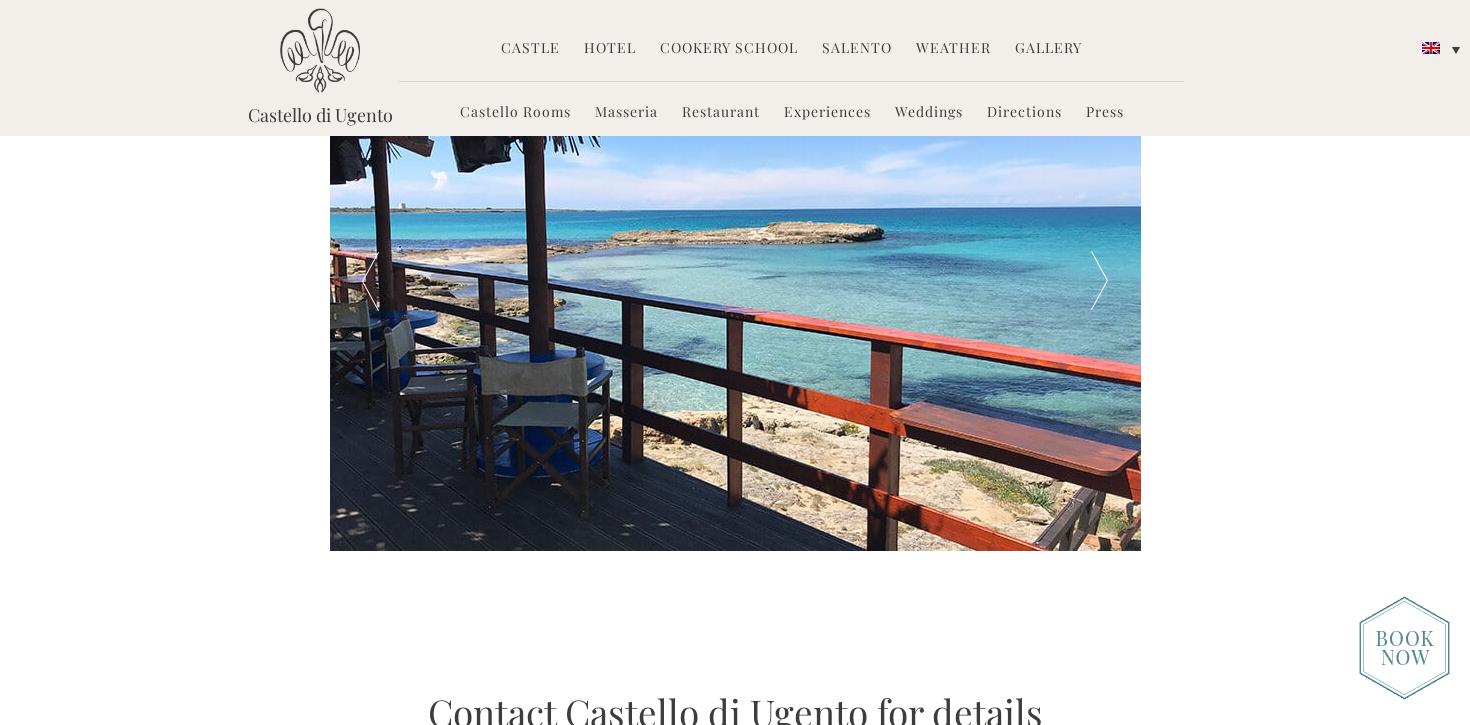scroll, scrollTop: 3429, scrollLeft: 0, axis: vertical 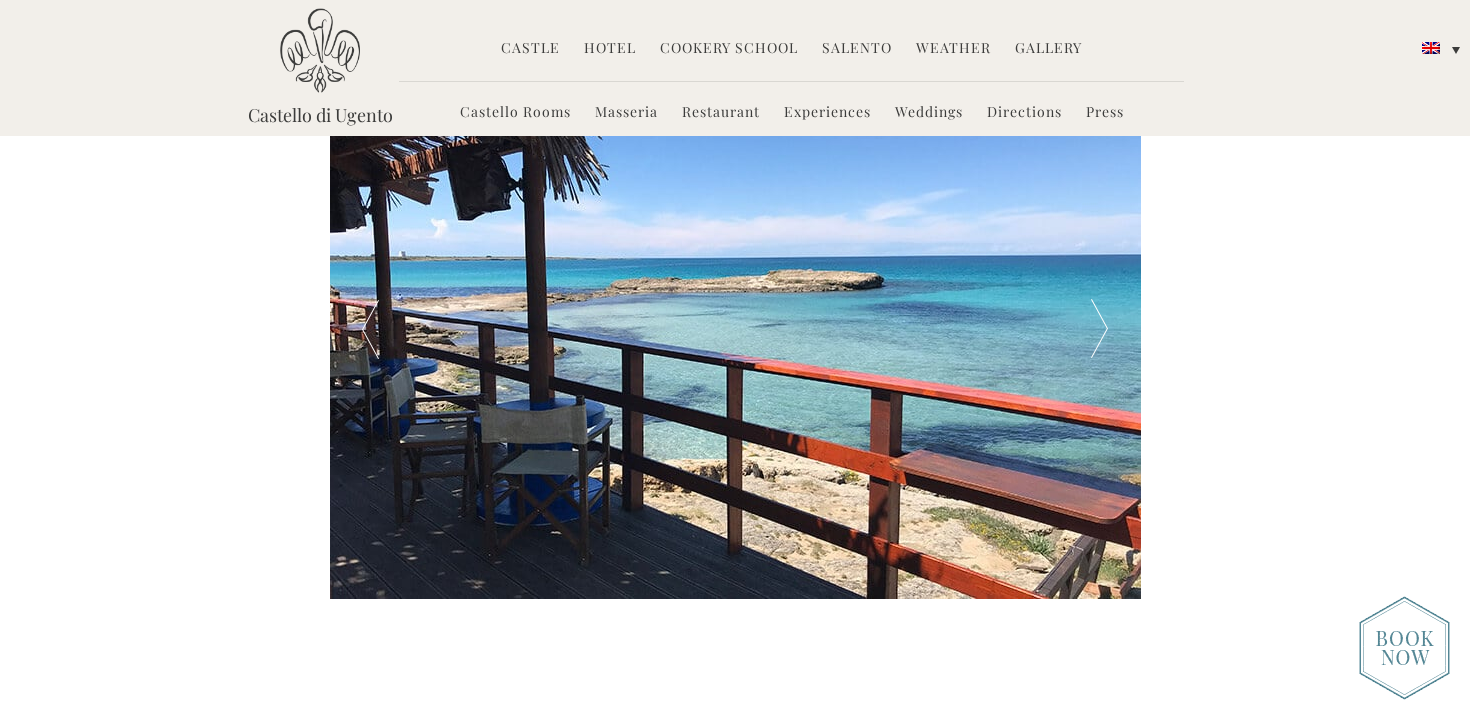 click at bounding box center [1099, 329] 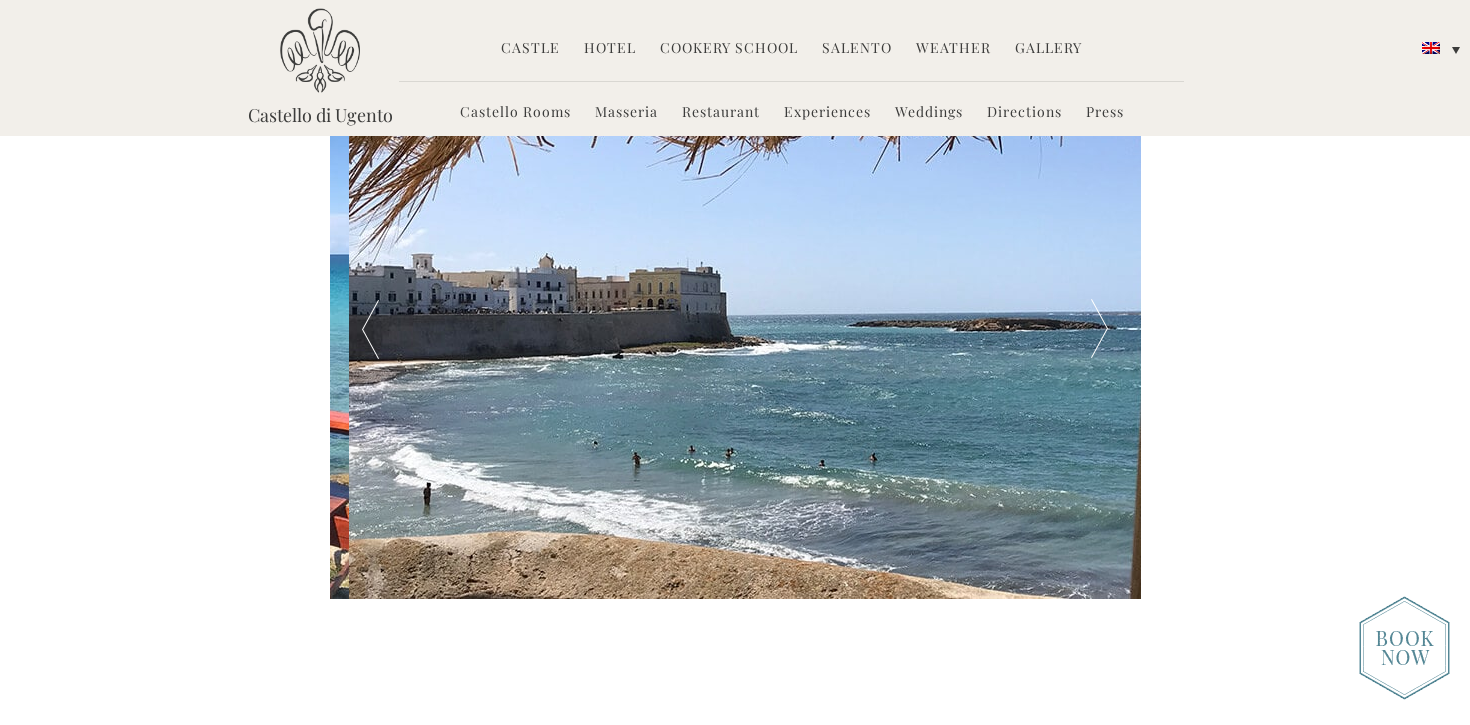 click at bounding box center [1099, 329] 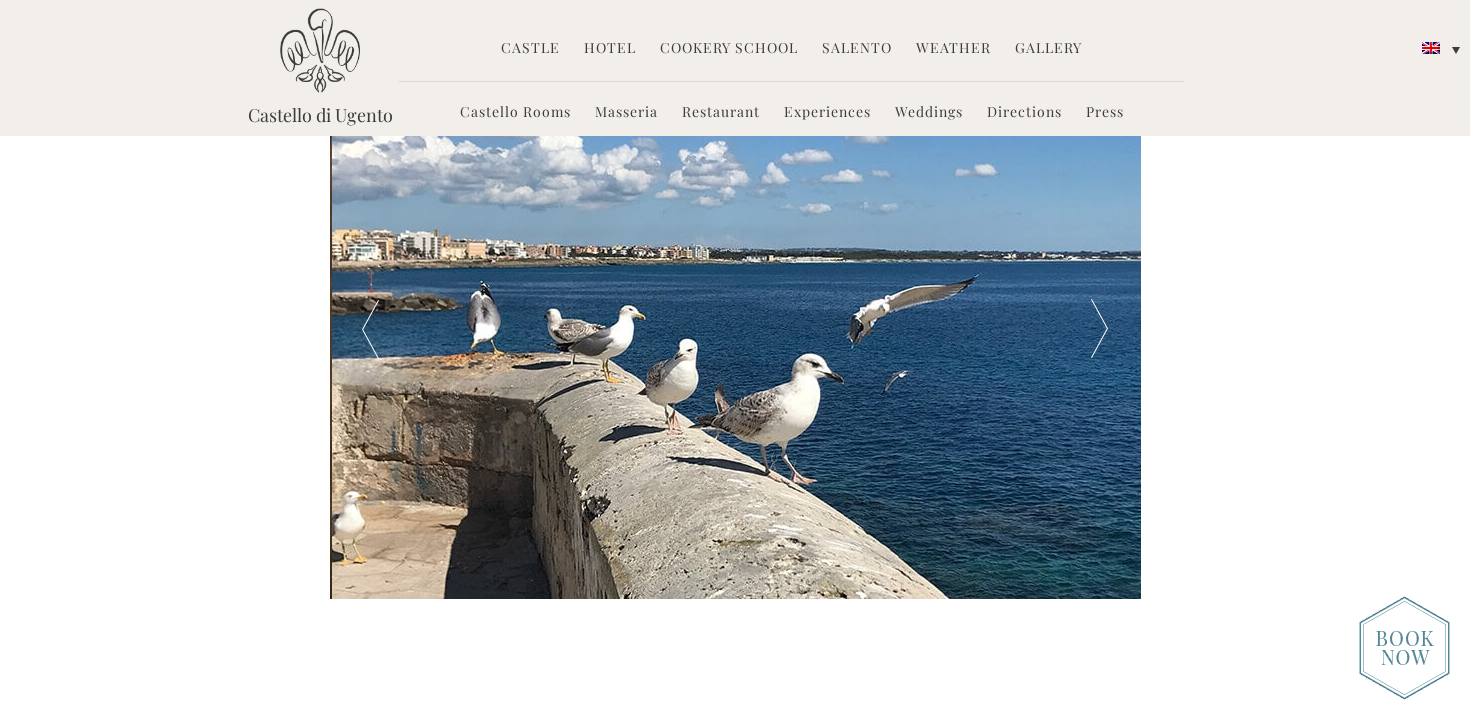 click at bounding box center (1099, 329) 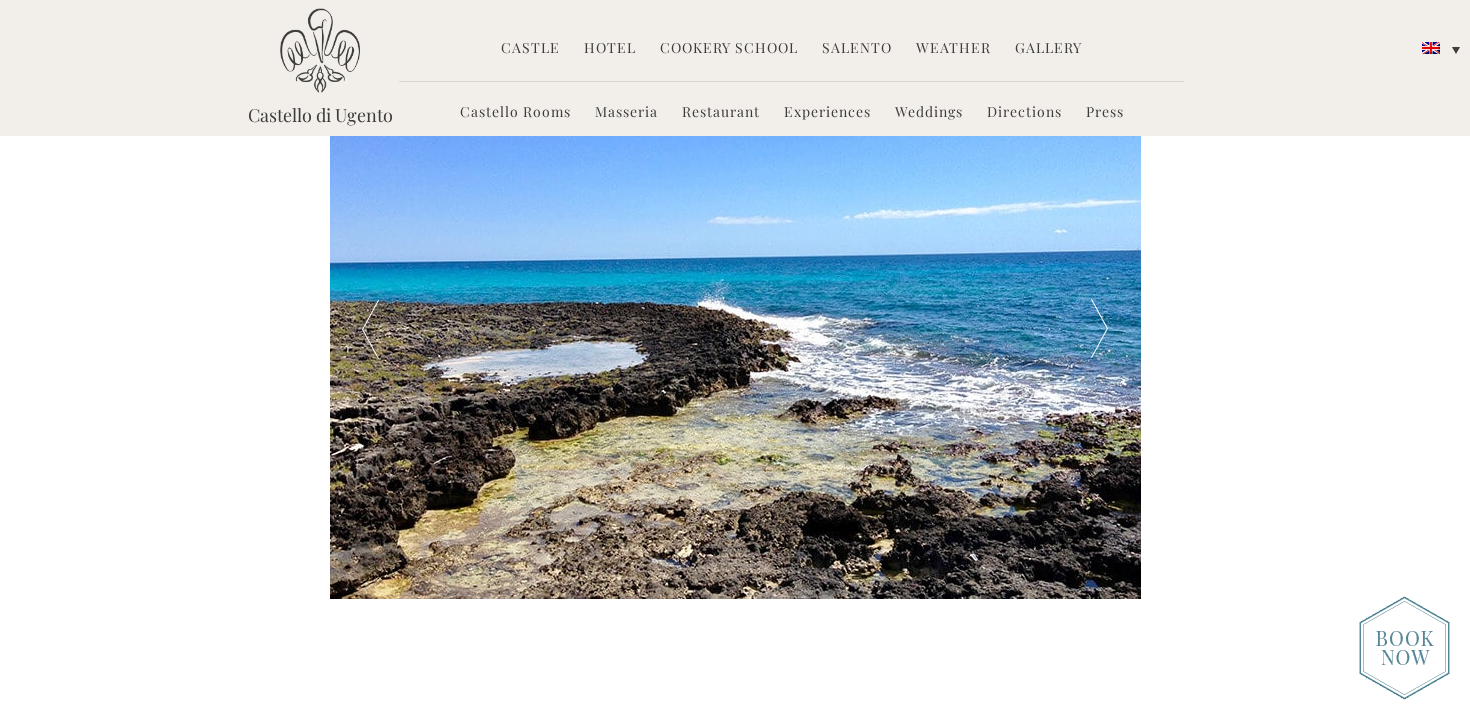 click at bounding box center [1099, 329] 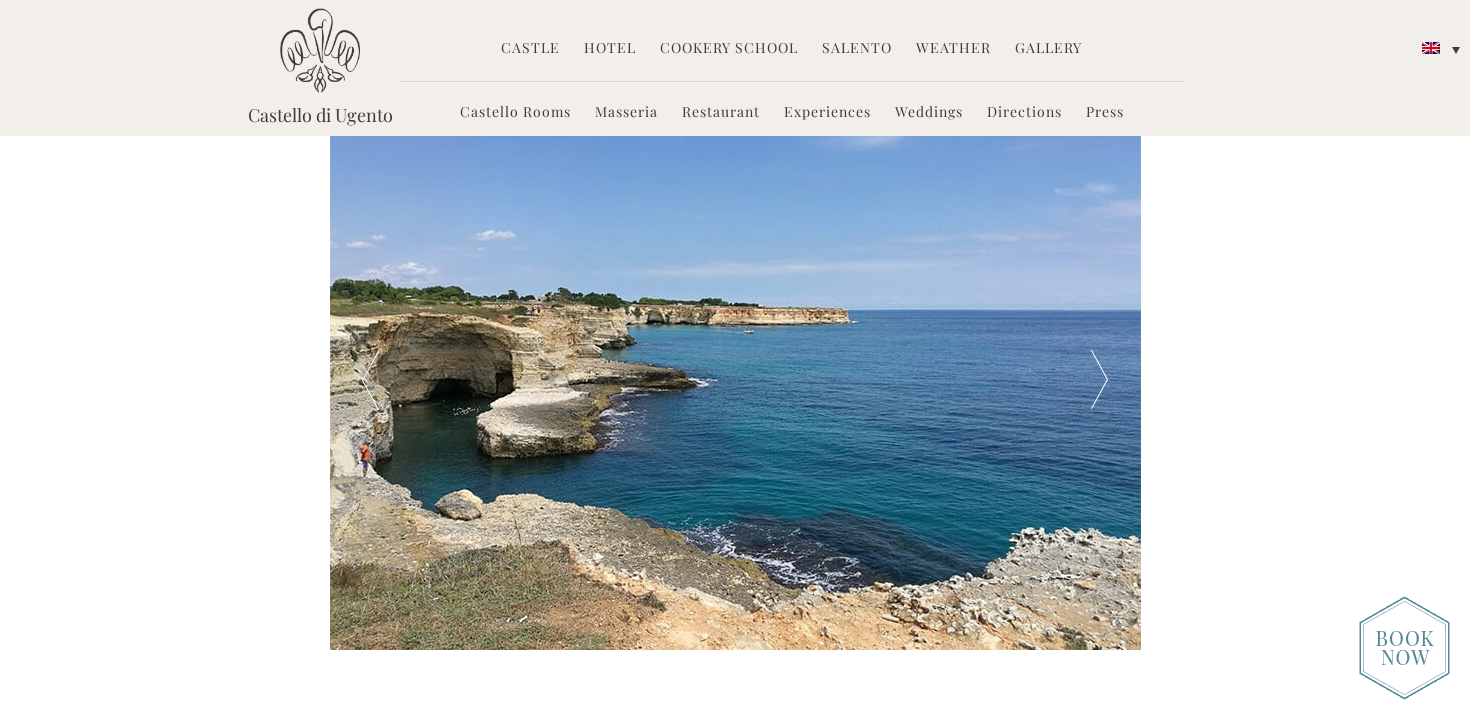 scroll, scrollTop: 3364, scrollLeft: 0, axis: vertical 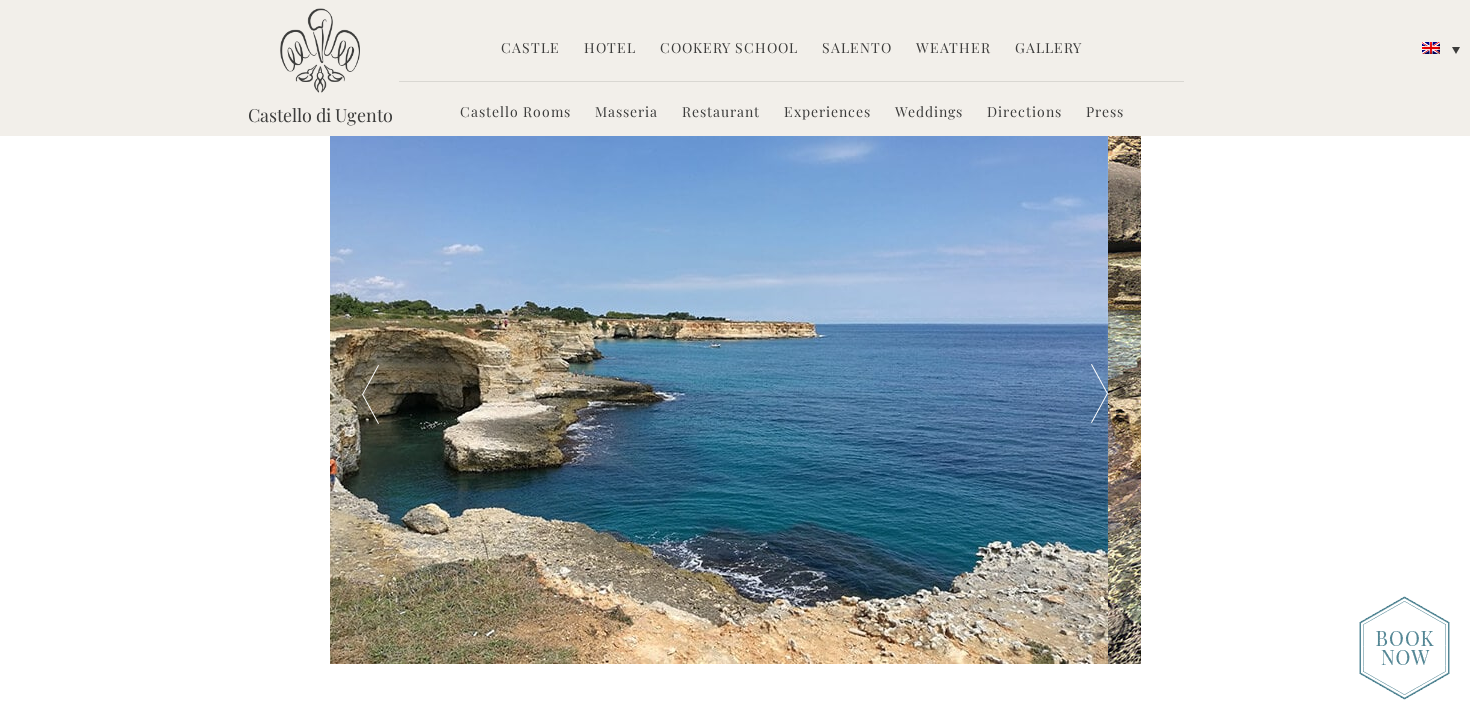 click on "Castello Rooms" at bounding box center [515, 113] 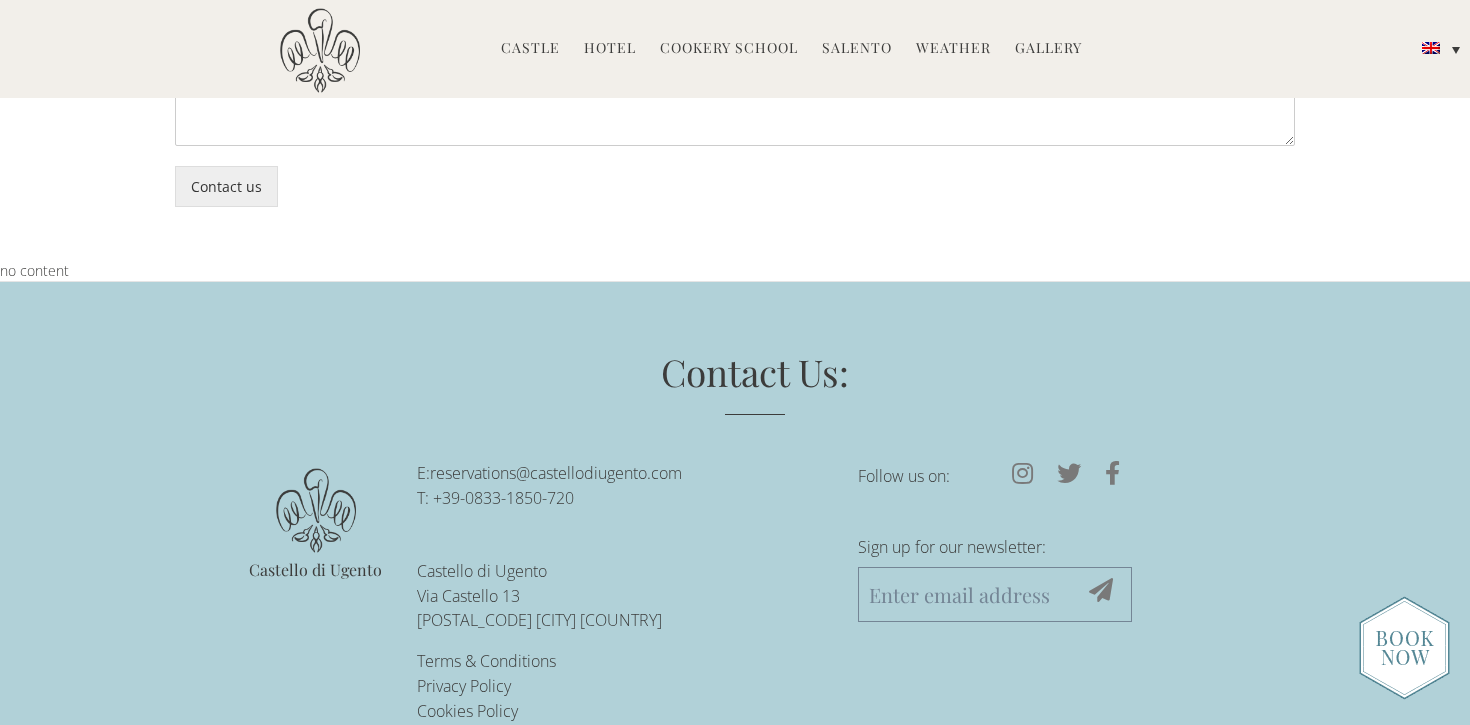 scroll, scrollTop: 5468, scrollLeft: 0, axis: vertical 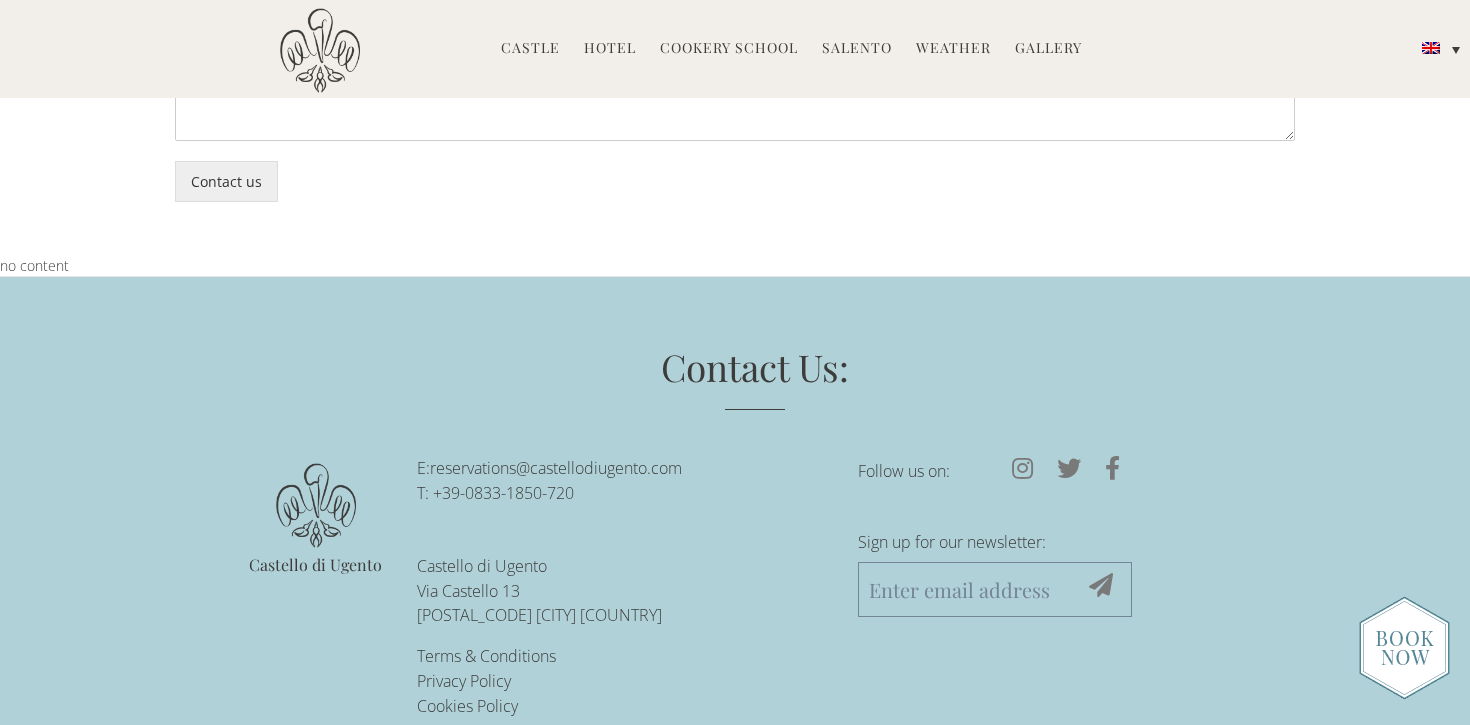 click on "Castle" at bounding box center (530, 49) 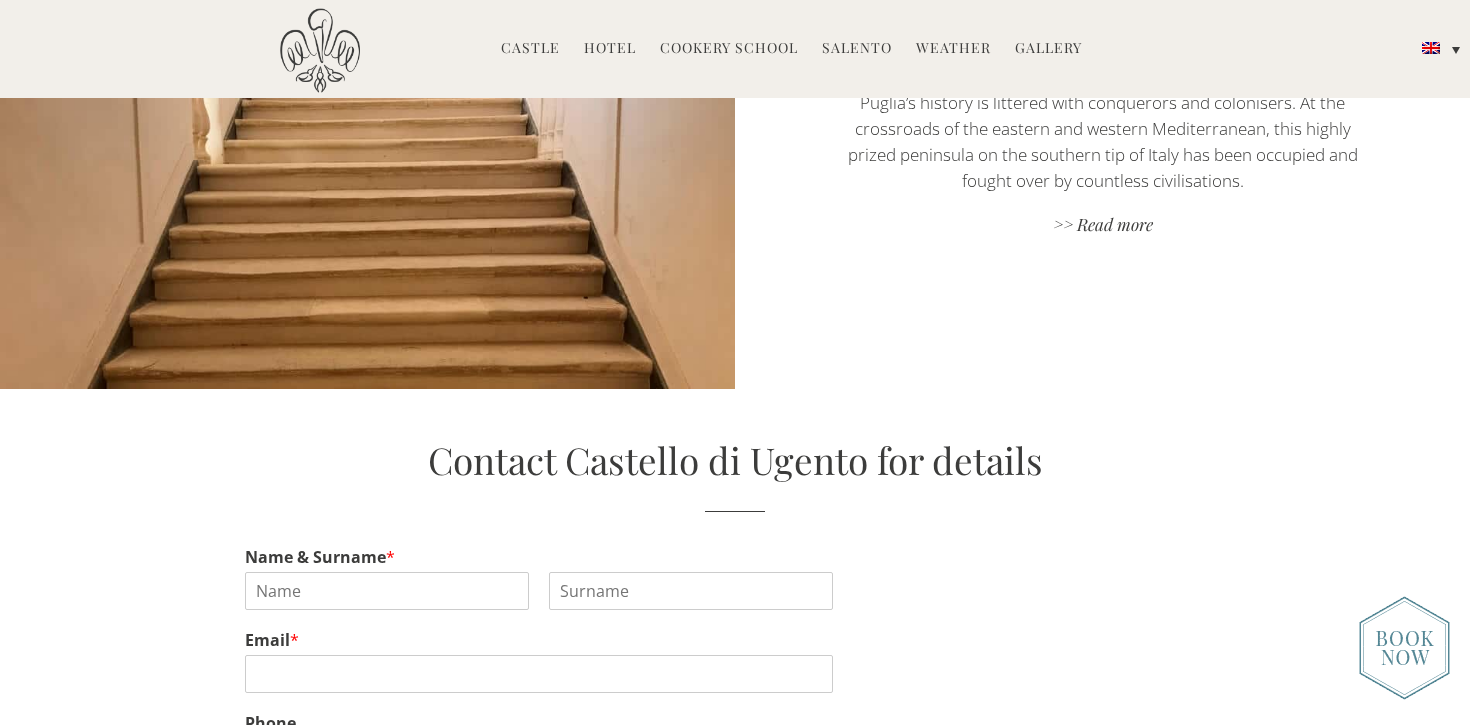scroll, scrollTop: 4667, scrollLeft: 0, axis: vertical 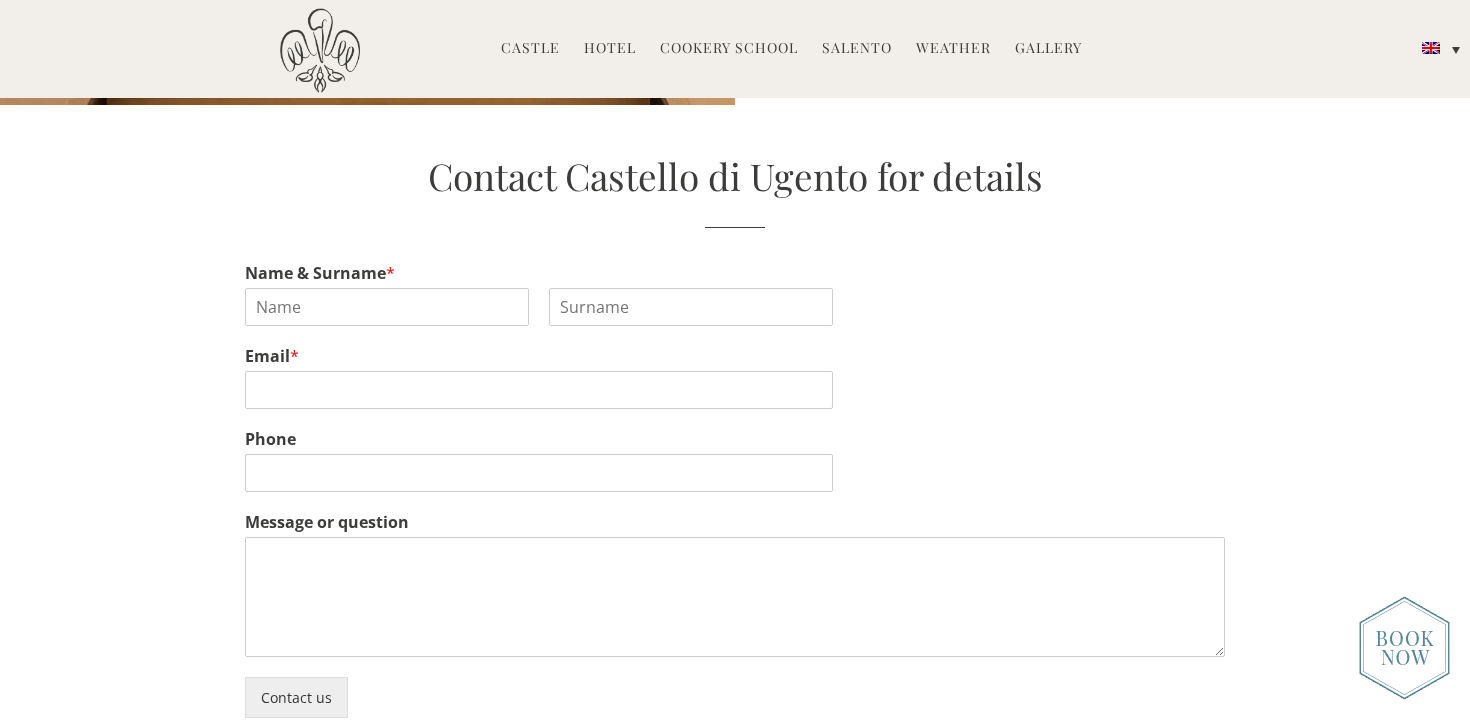 click on "Hotel" at bounding box center [610, 49] 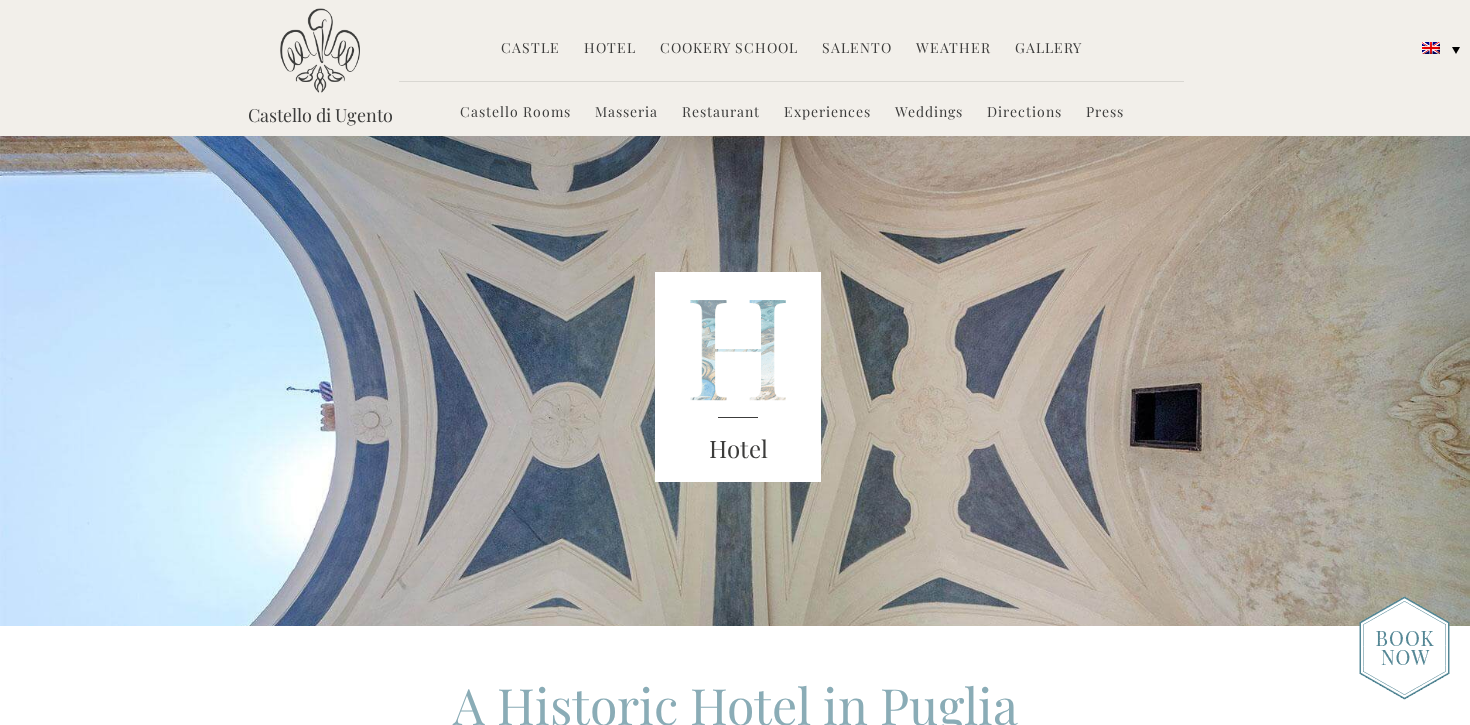 scroll, scrollTop: 0, scrollLeft: 0, axis: both 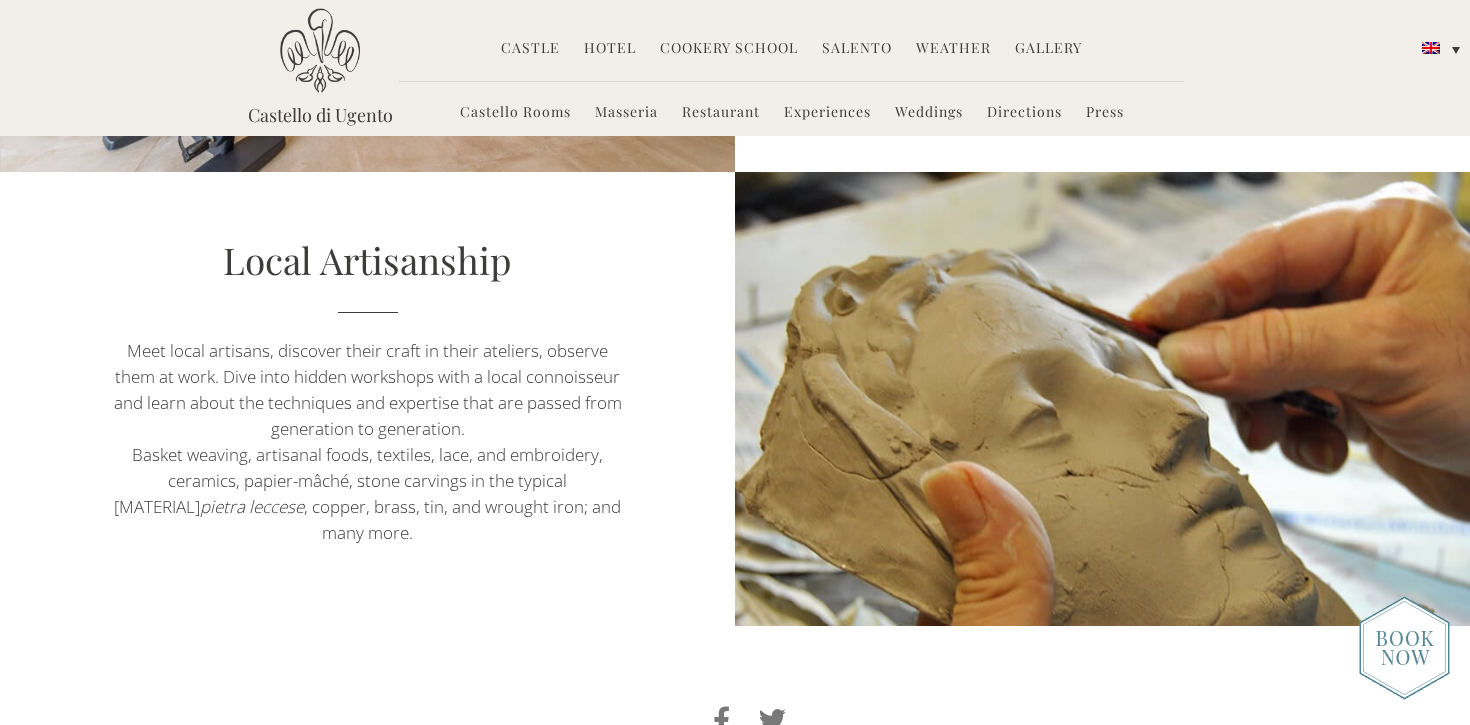click on "Salento" at bounding box center [857, 49] 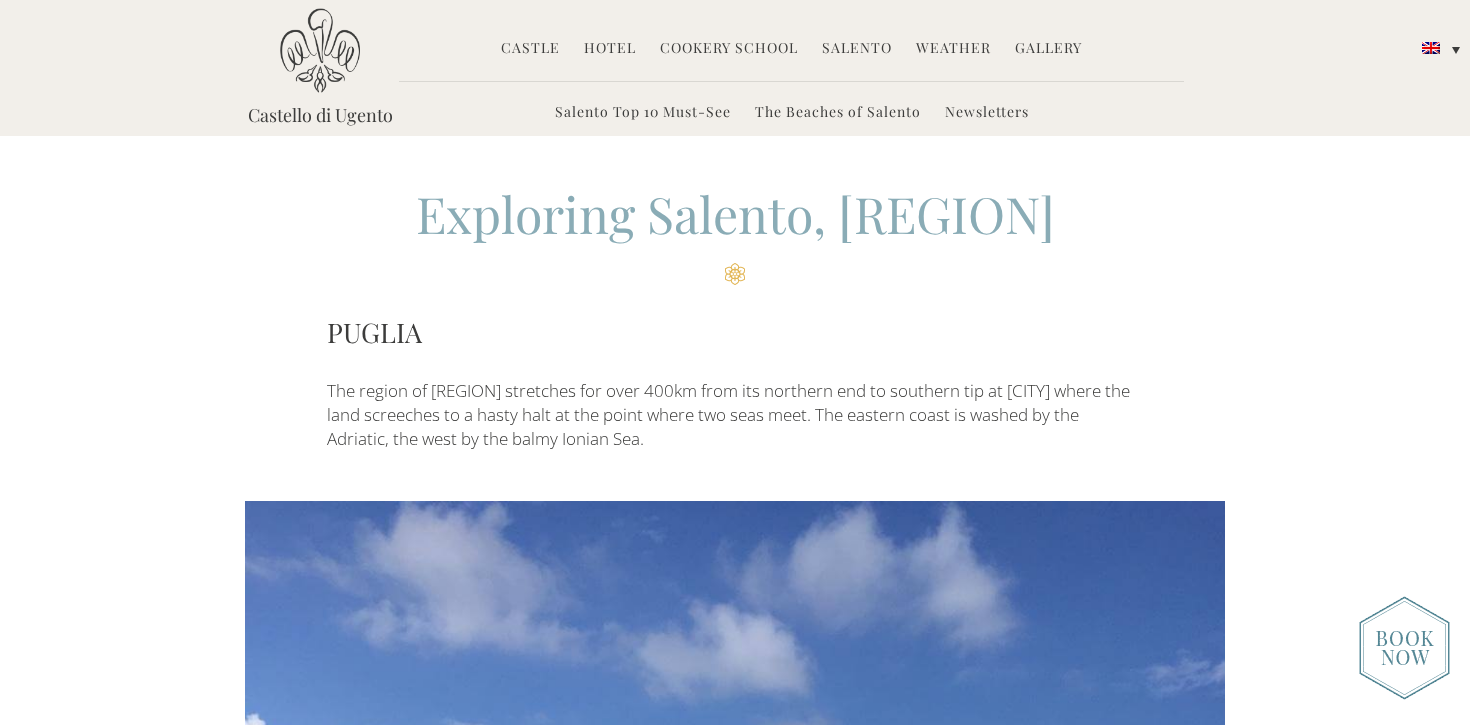 scroll, scrollTop: 0, scrollLeft: 0, axis: both 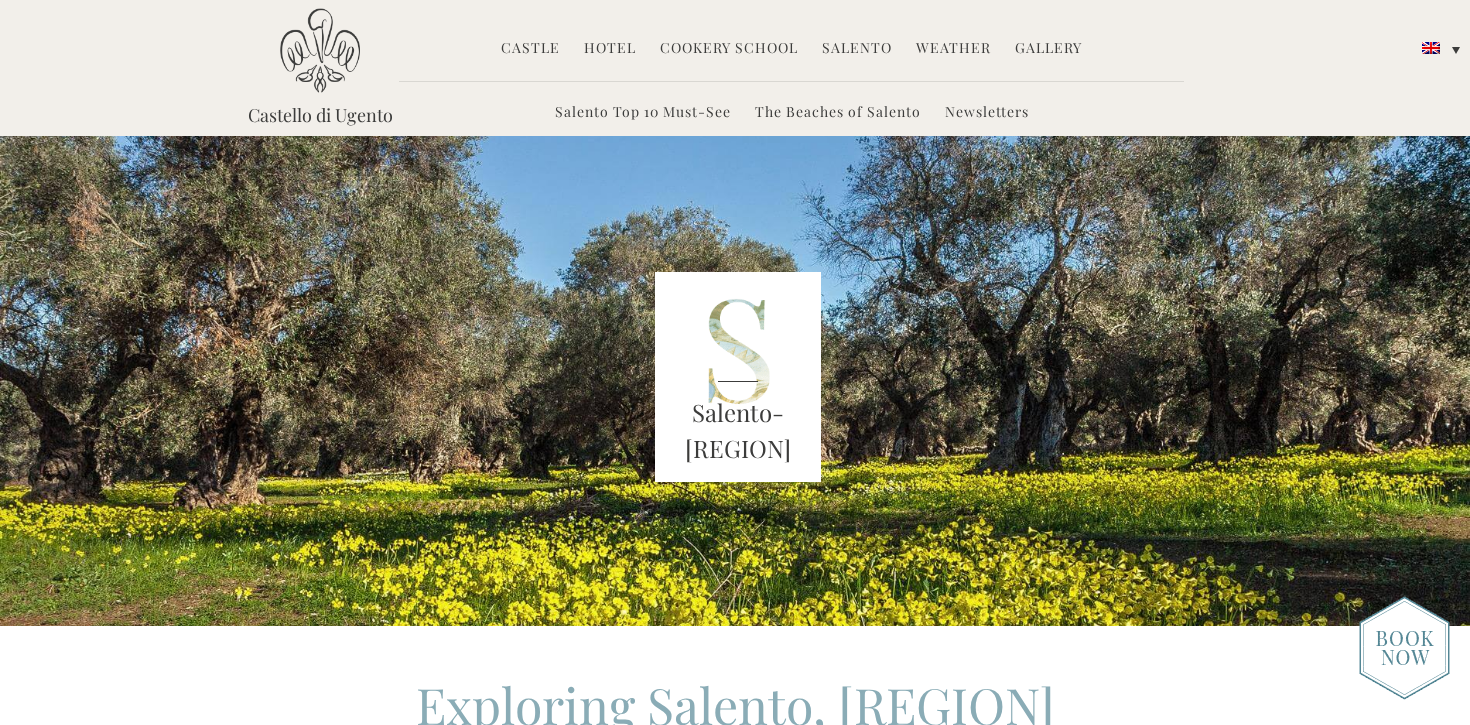 click on "Castle" at bounding box center (530, 49) 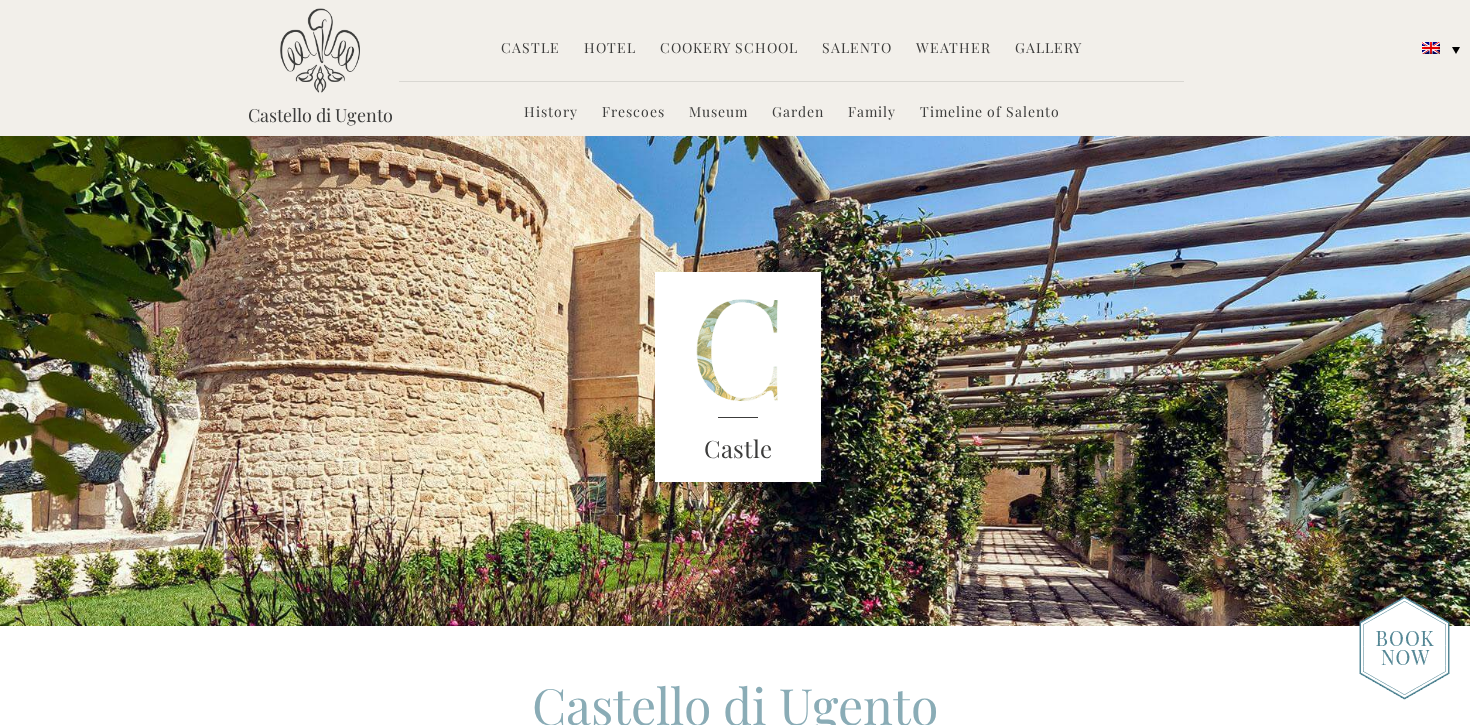 scroll, scrollTop: 0, scrollLeft: 0, axis: both 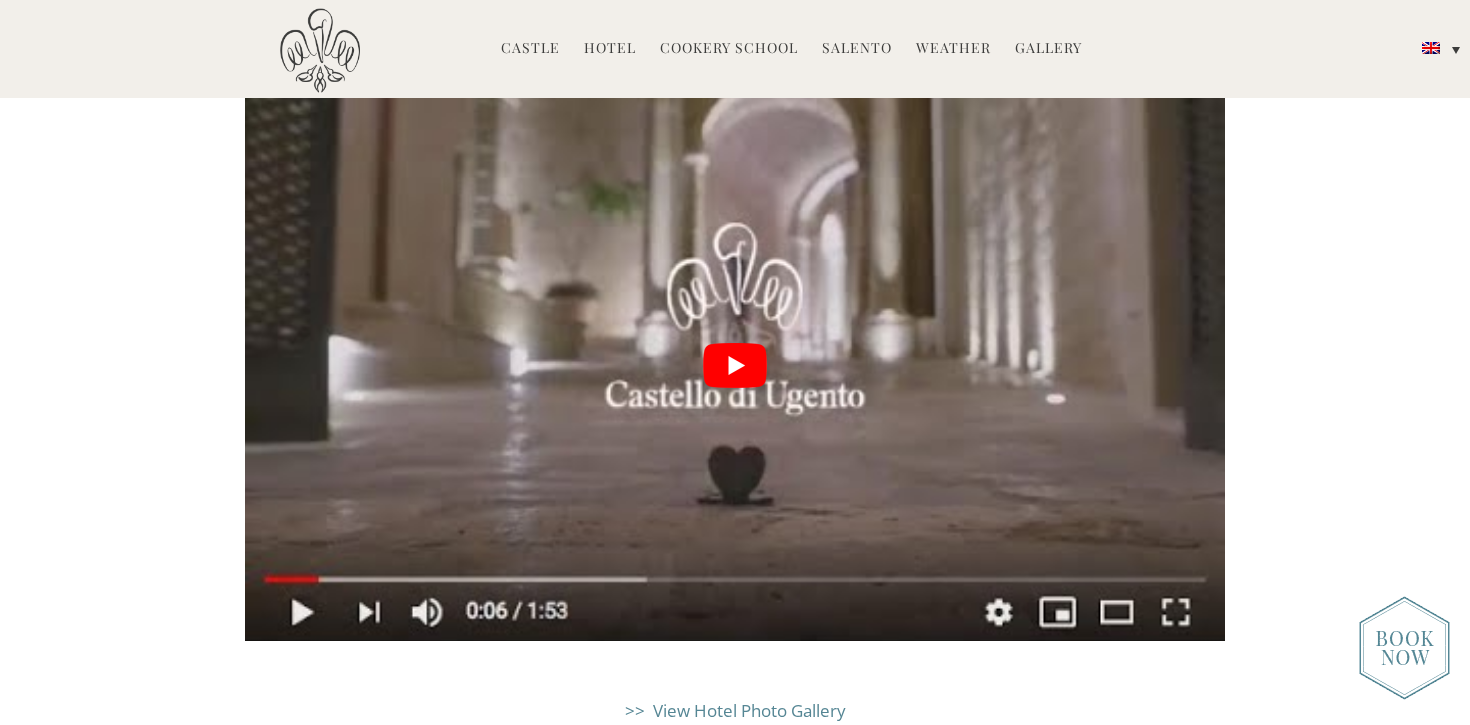 click on "Hotel" at bounding box center (610, 49) 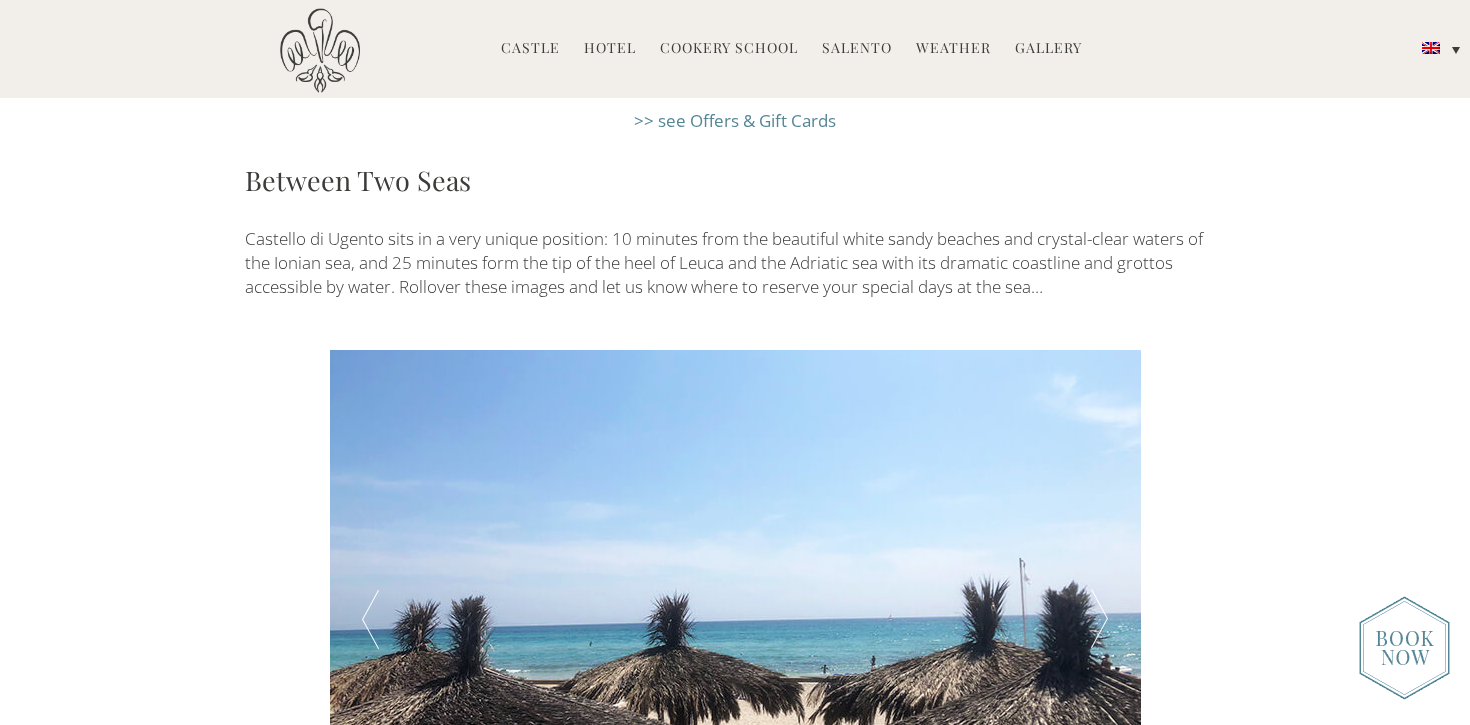 scroll, scrollTop: 3192, scrollLeft: 0, axis: vertical 